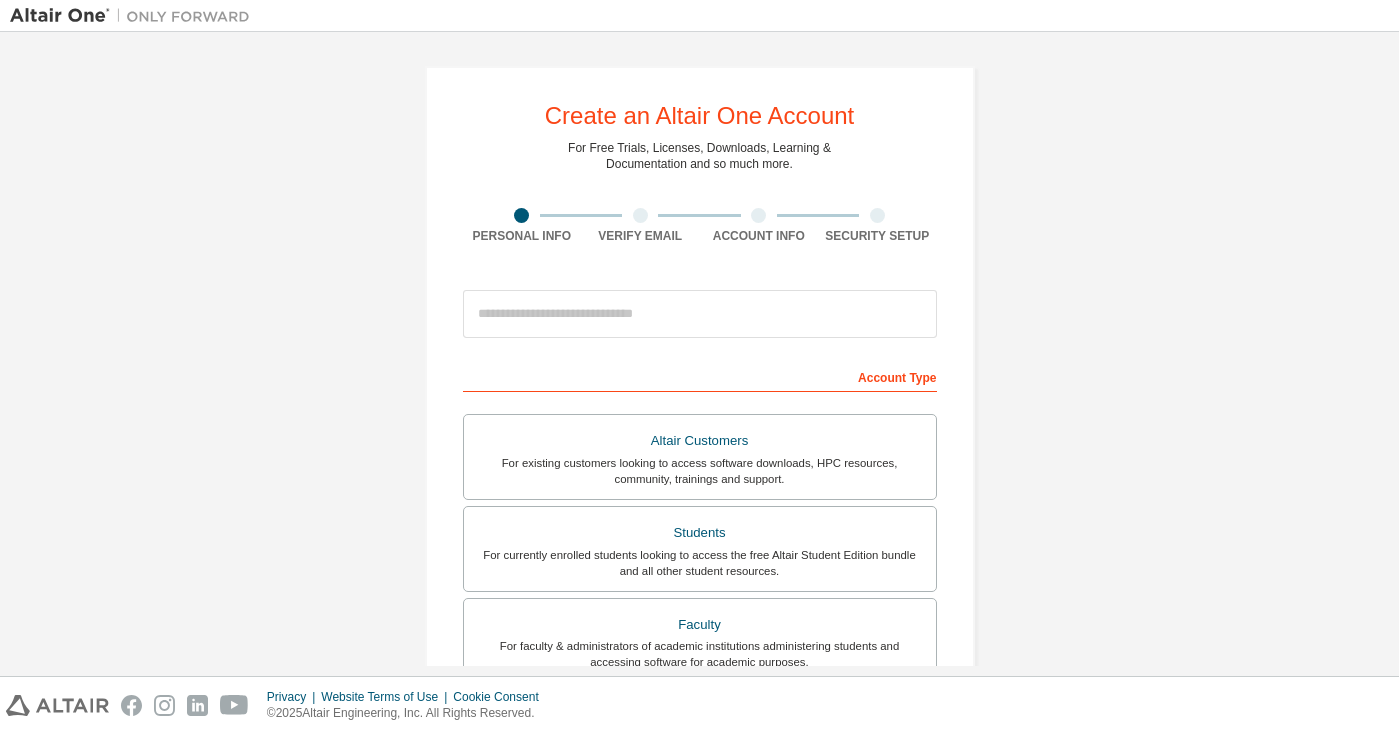 scroll, scrollTop: 0, scrollLeft: 0, axis: both 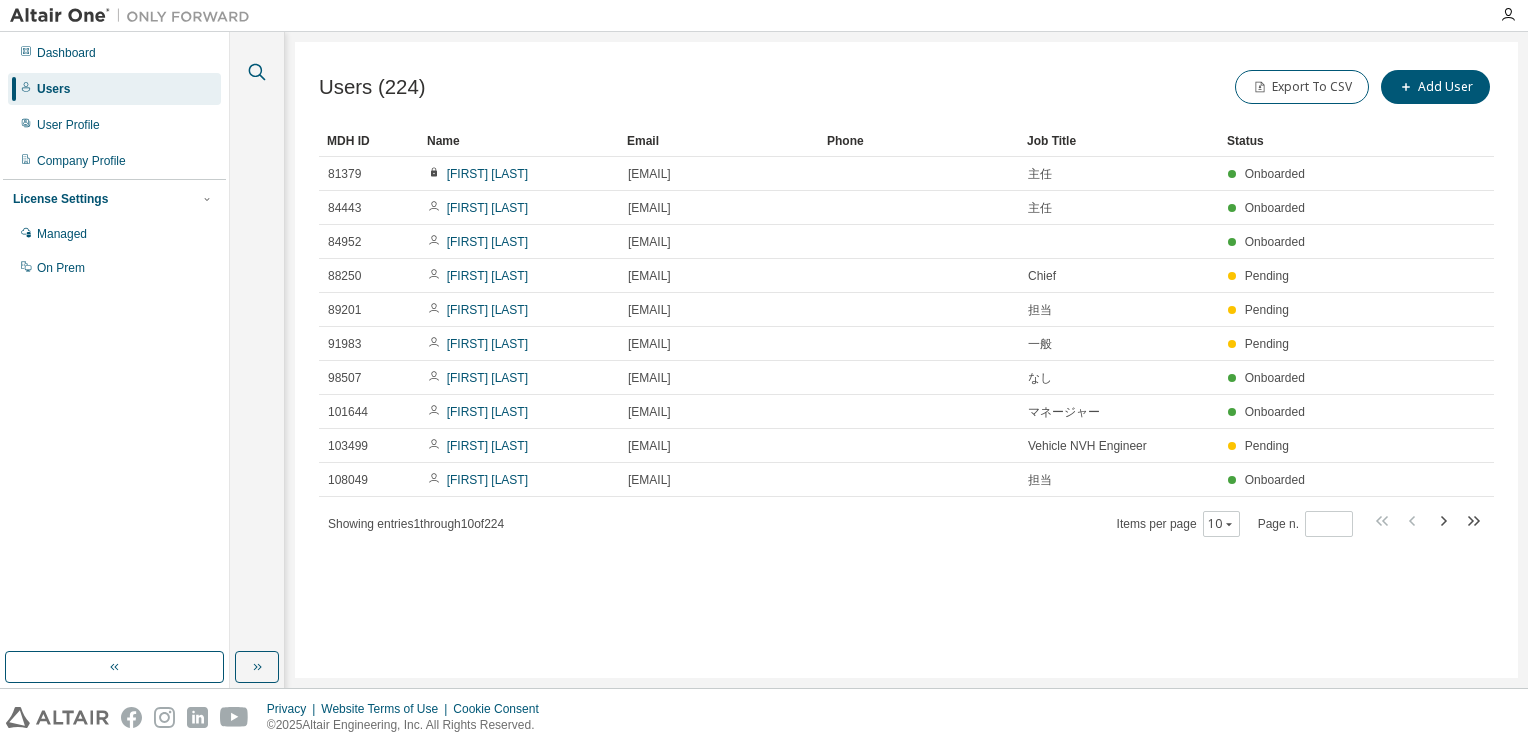 click 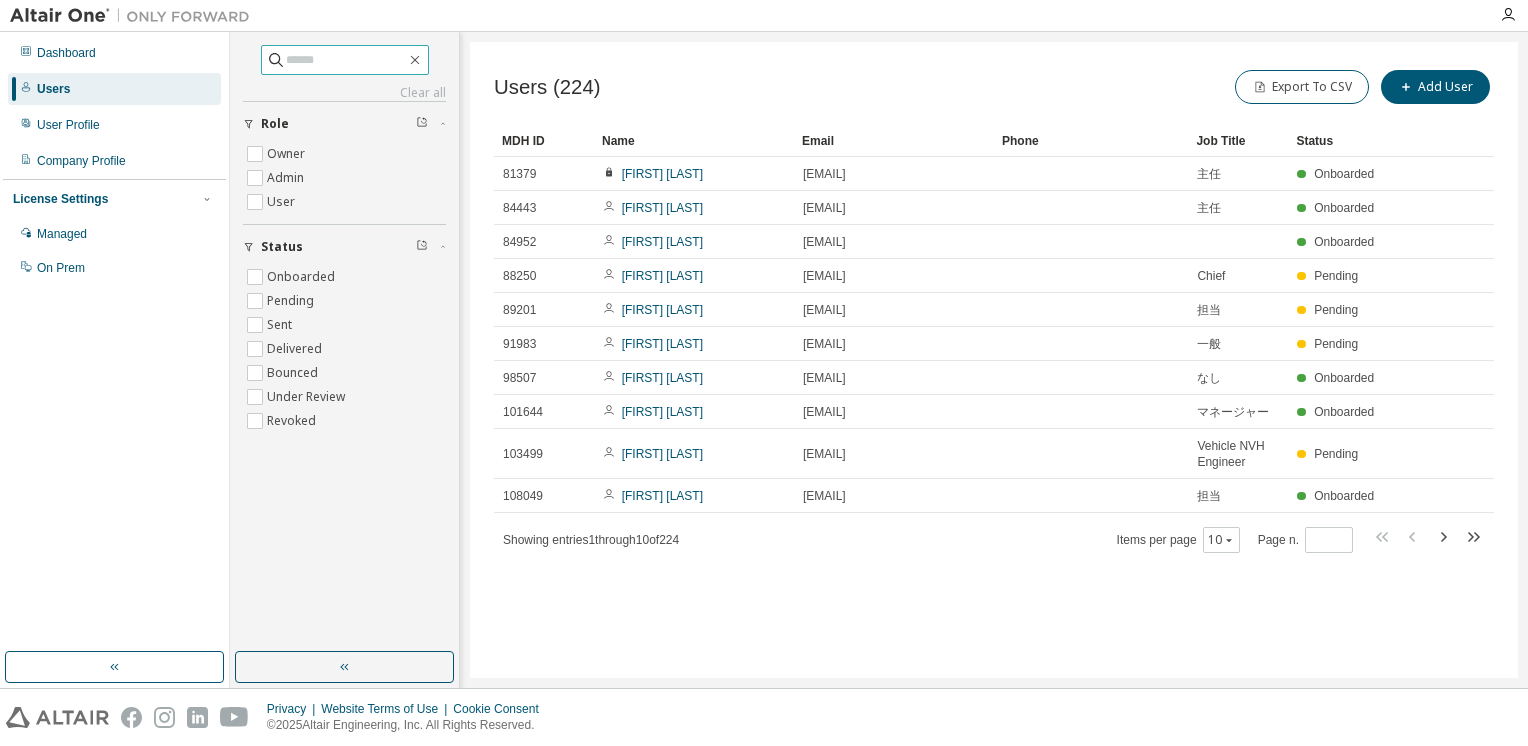 click at bounding box center (346, 60) 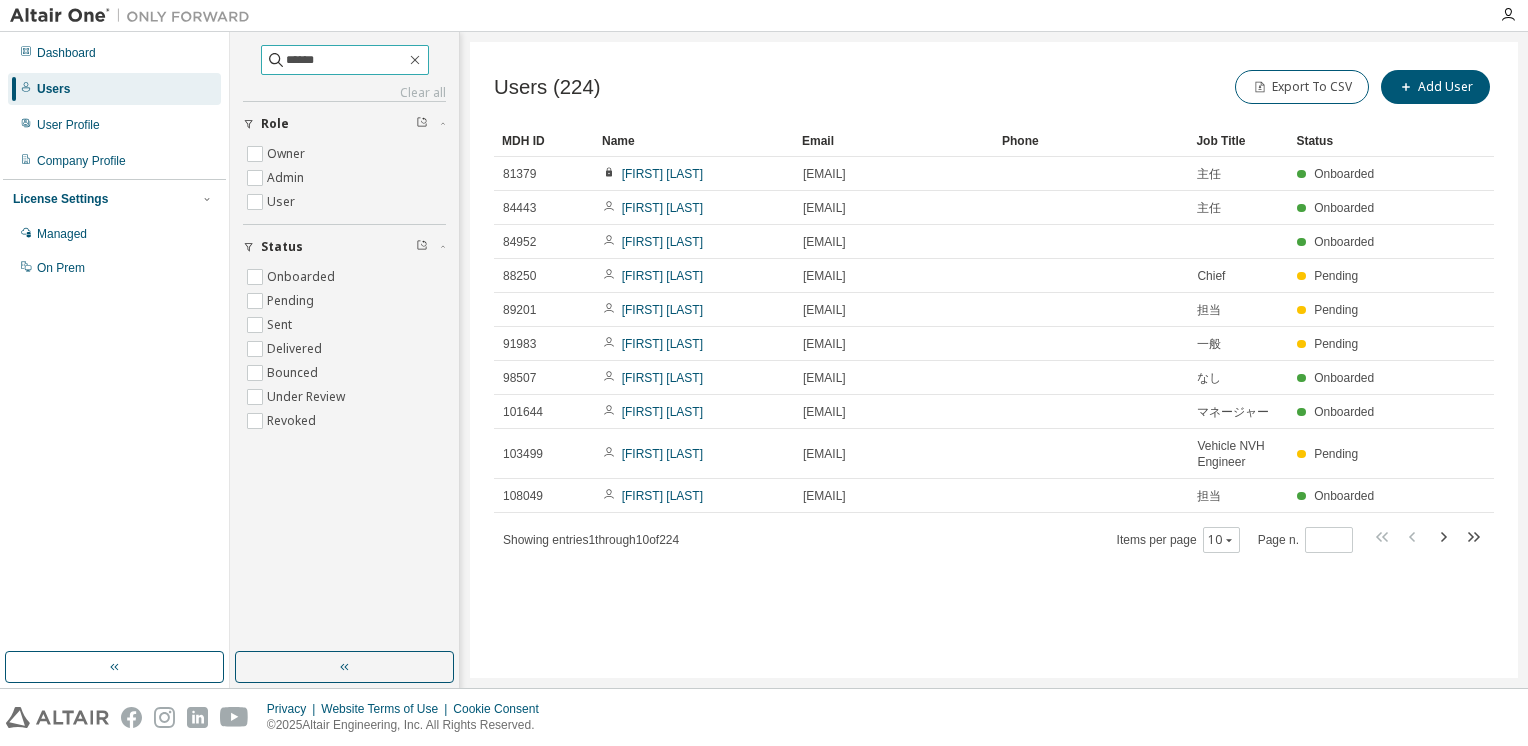 type on "******" 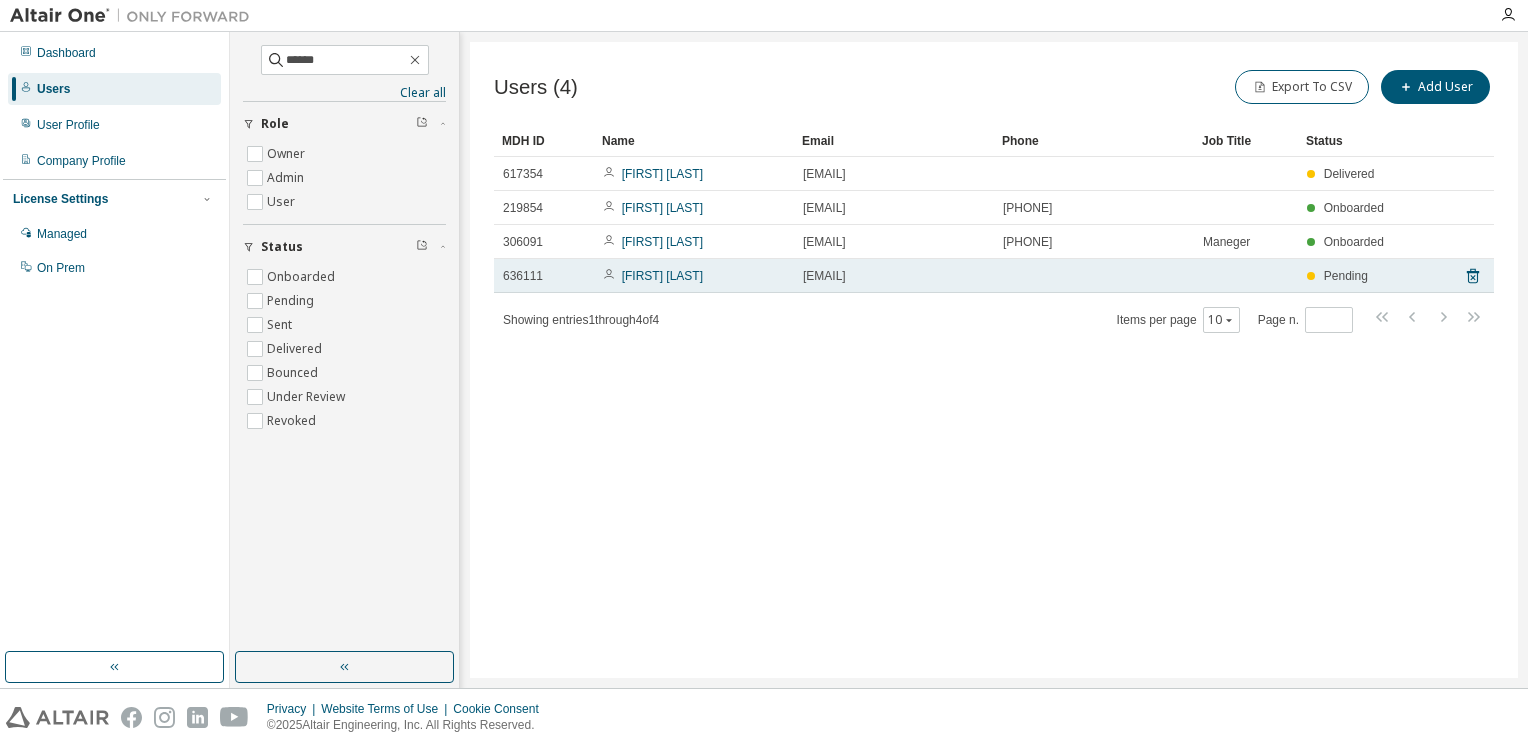 click on "Pending" at bounding box center (1346, 276) 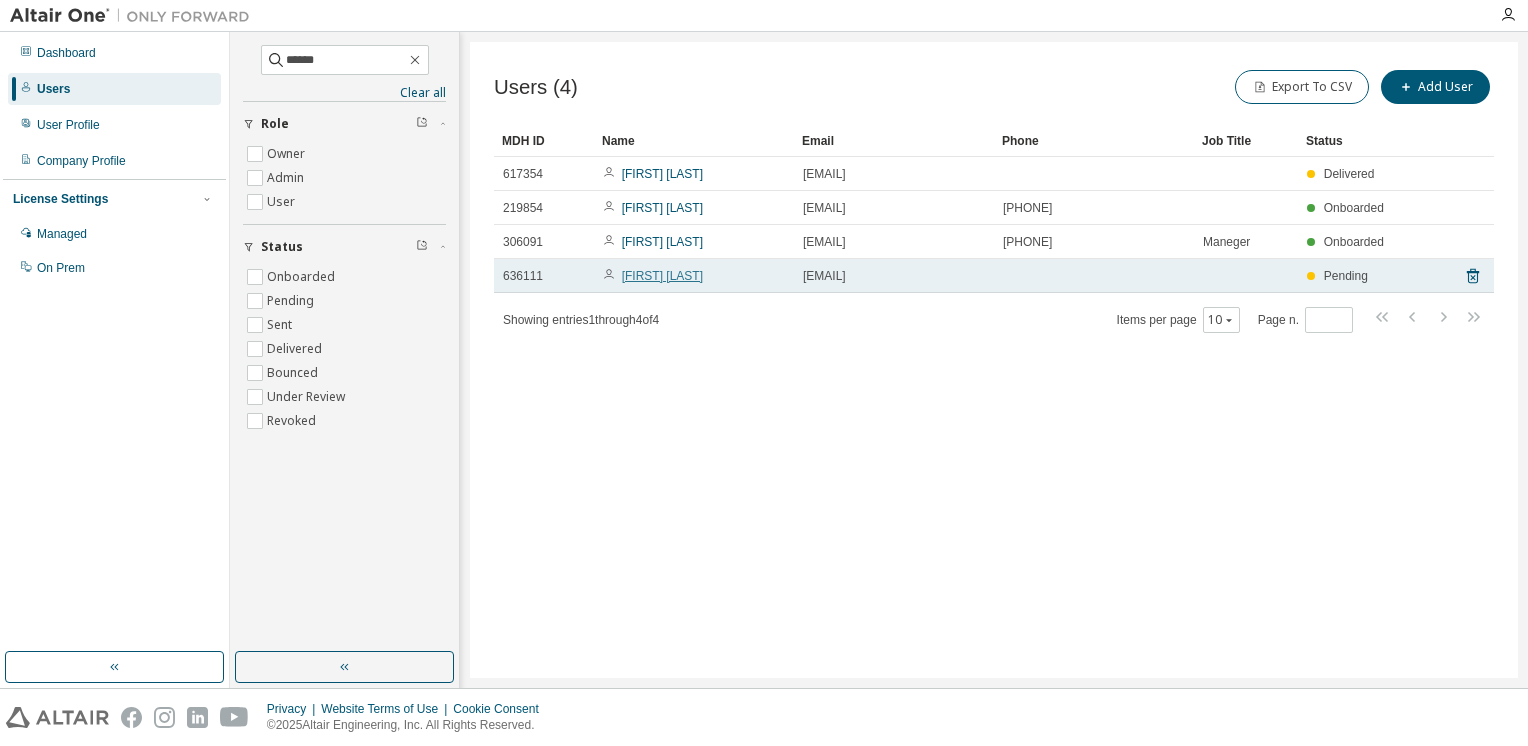 click on "Yohei1 Yamada" at bounding box center (662, 276) 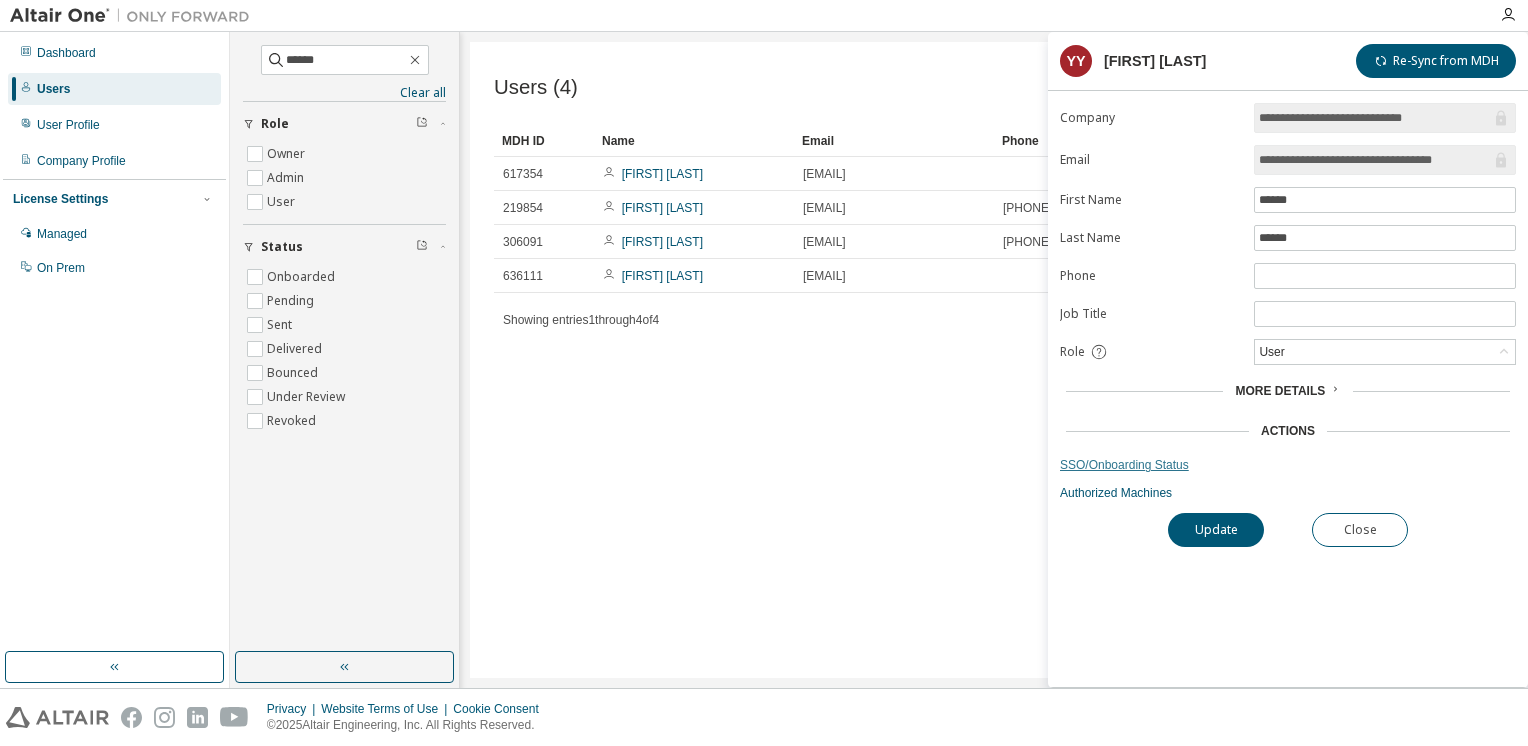 click on "SSO/Onboarding Status" at bounding box center [1288, 465] 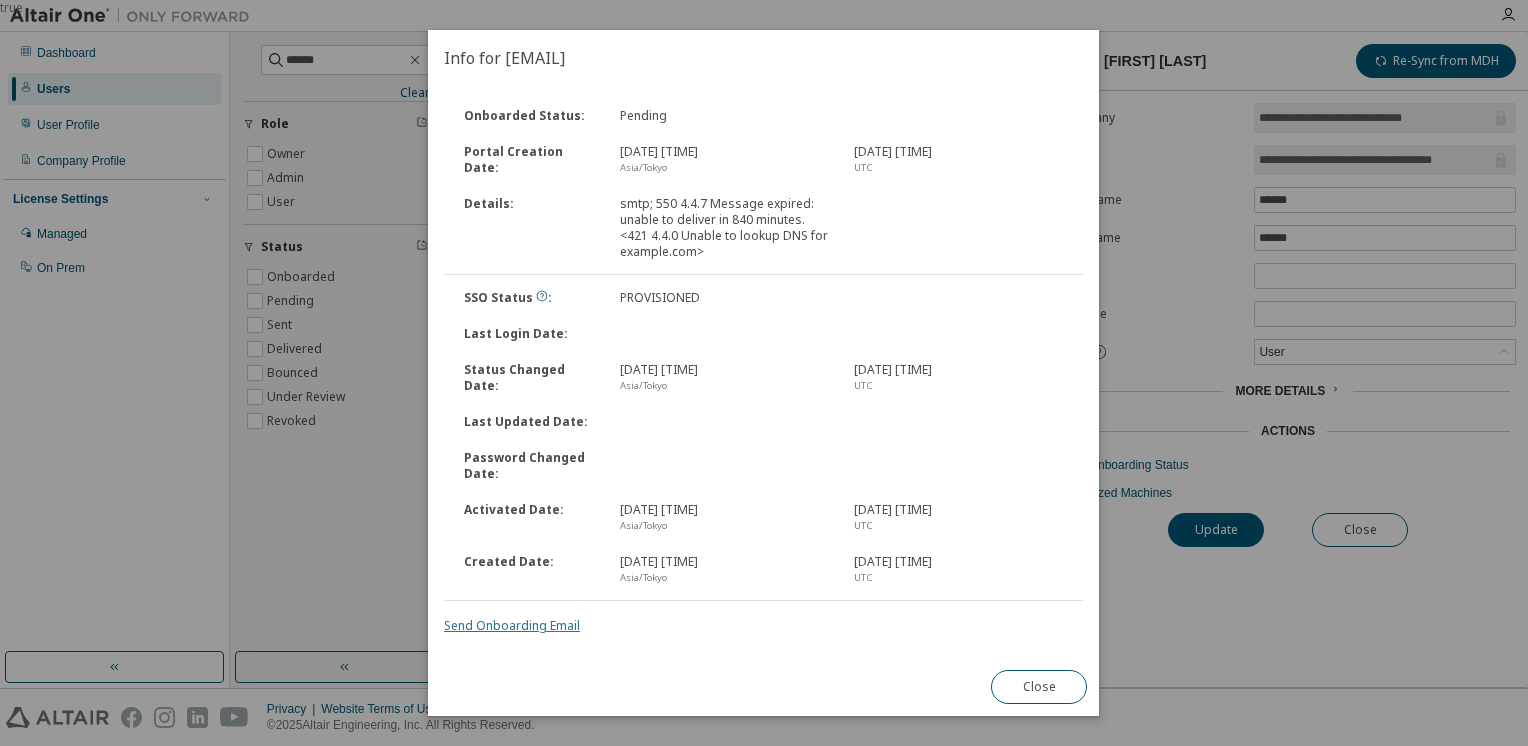 click on "Send Onboarding Email" at bounding box center (512, 625) 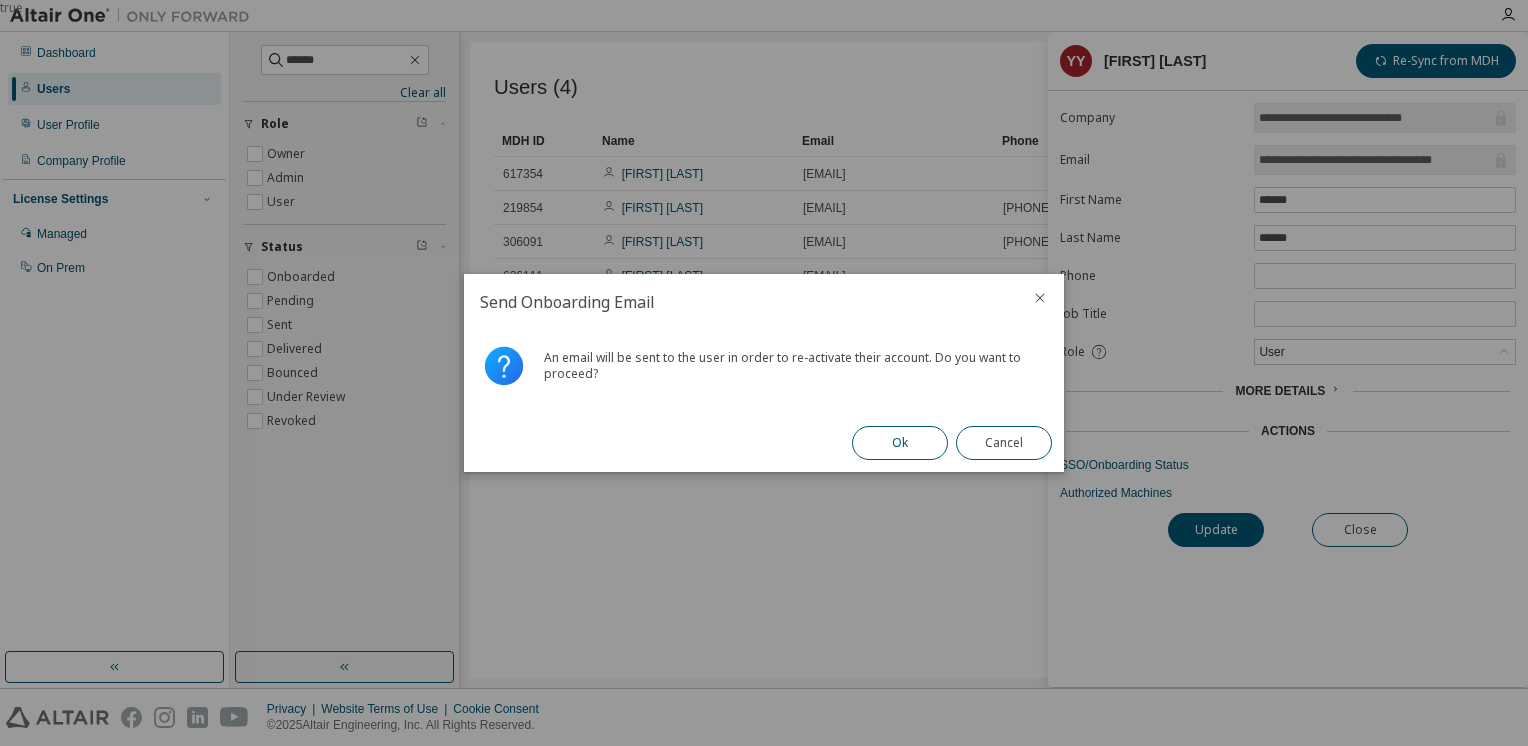 click on "Ok" at bounding box center [900, 443] 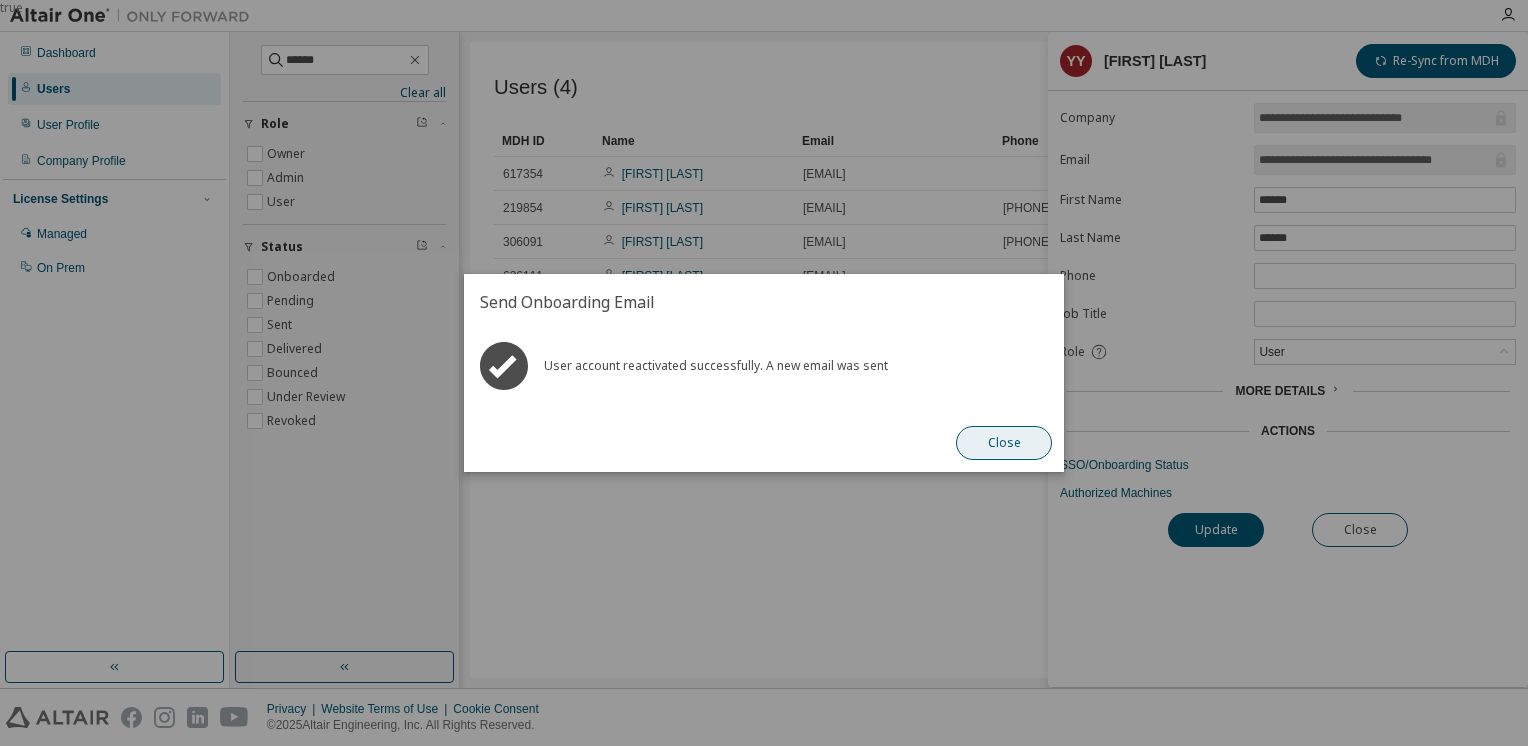 click on "Close" at bounding box center (1004, 443) 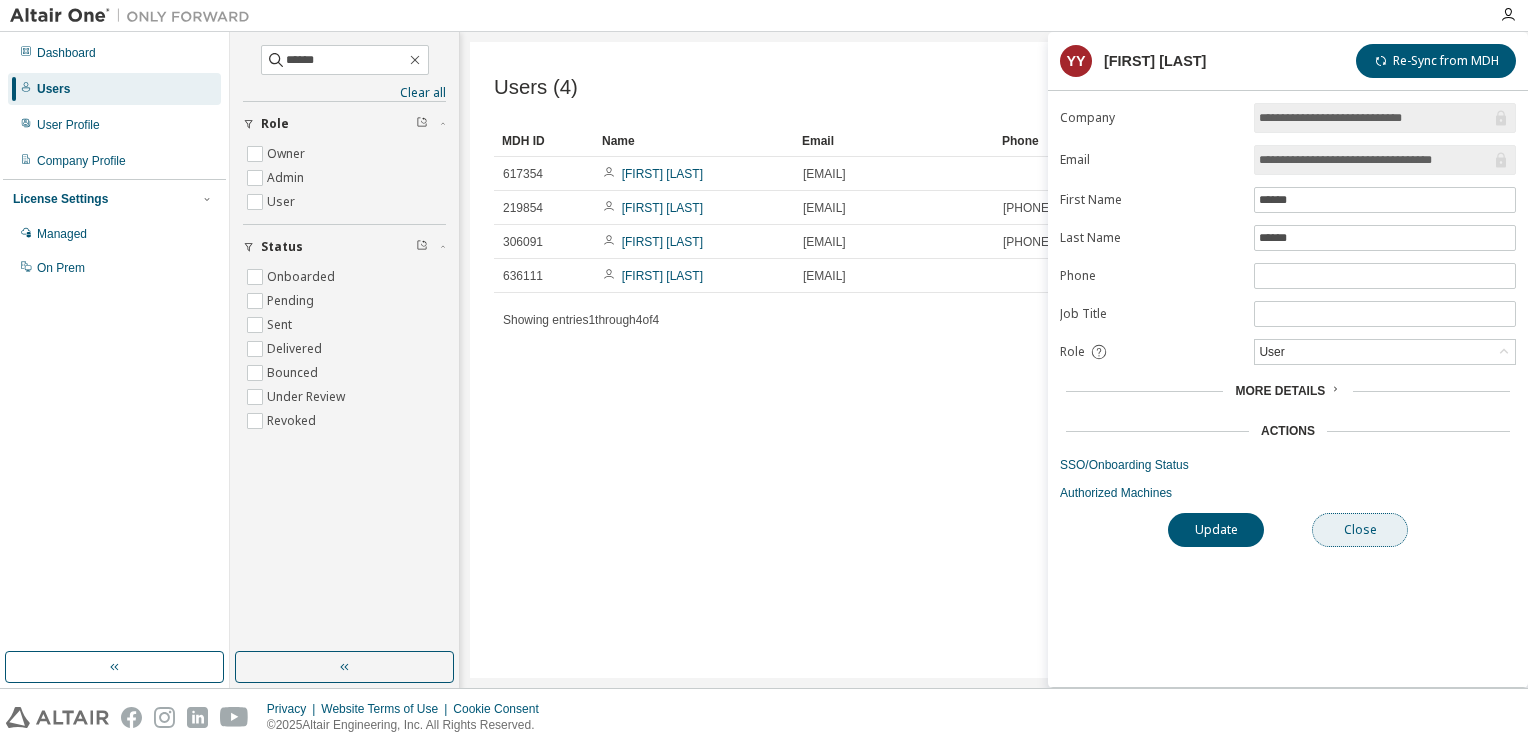 click on "Close" at bounding box center [1360, 530] 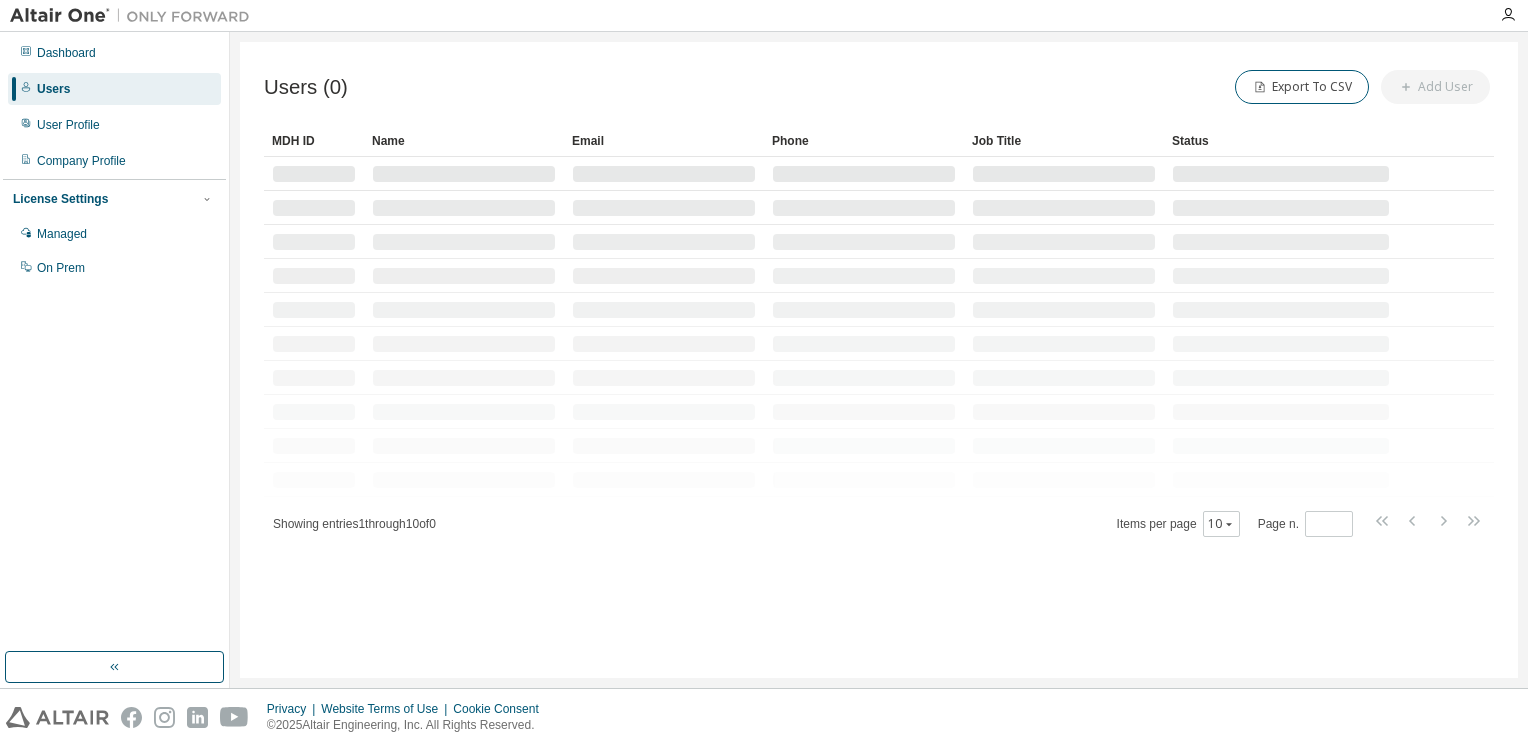 scroll, scrollTop: 0, scrollLeft: 0, axis: both 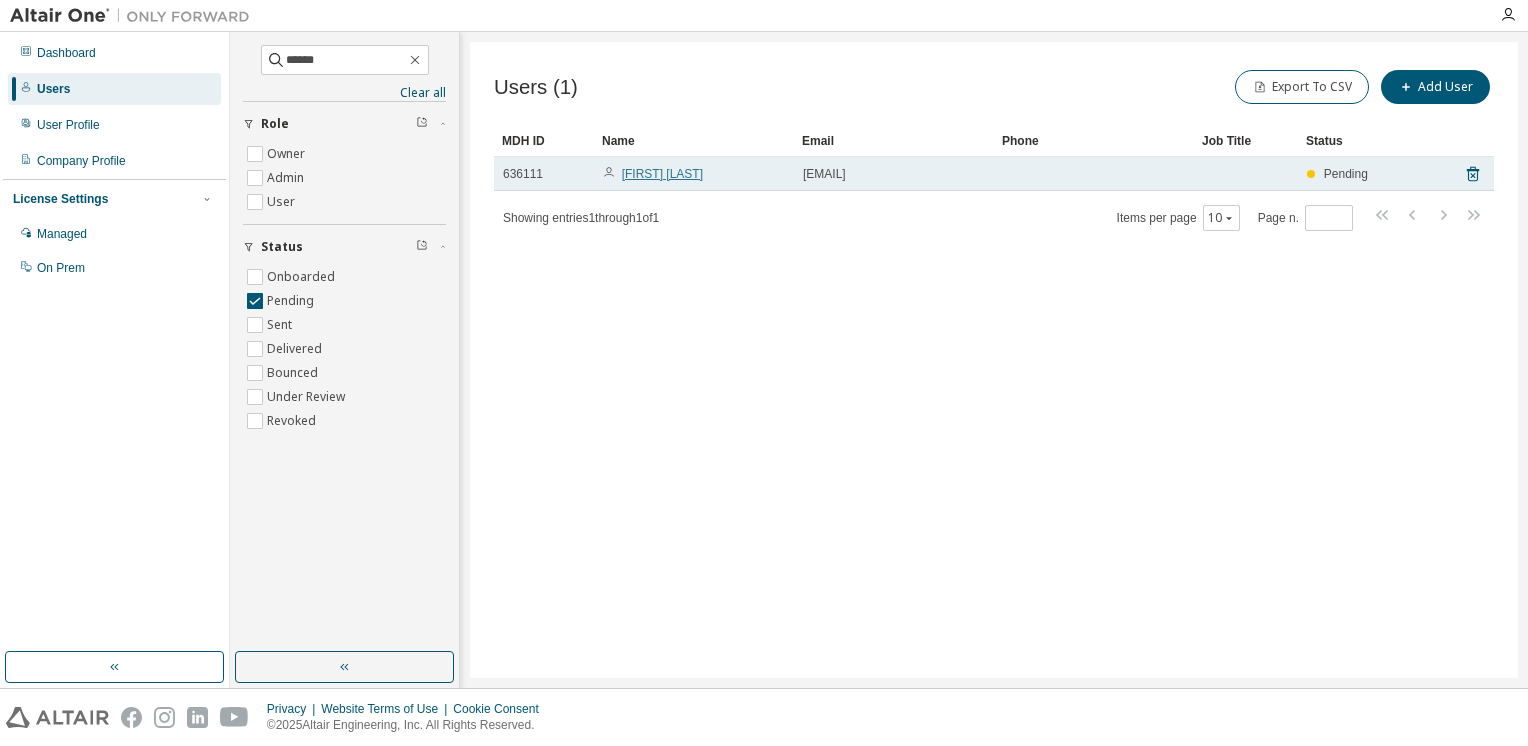 click on "[FIRST] [LAST]" at bounding box center [662, 174] 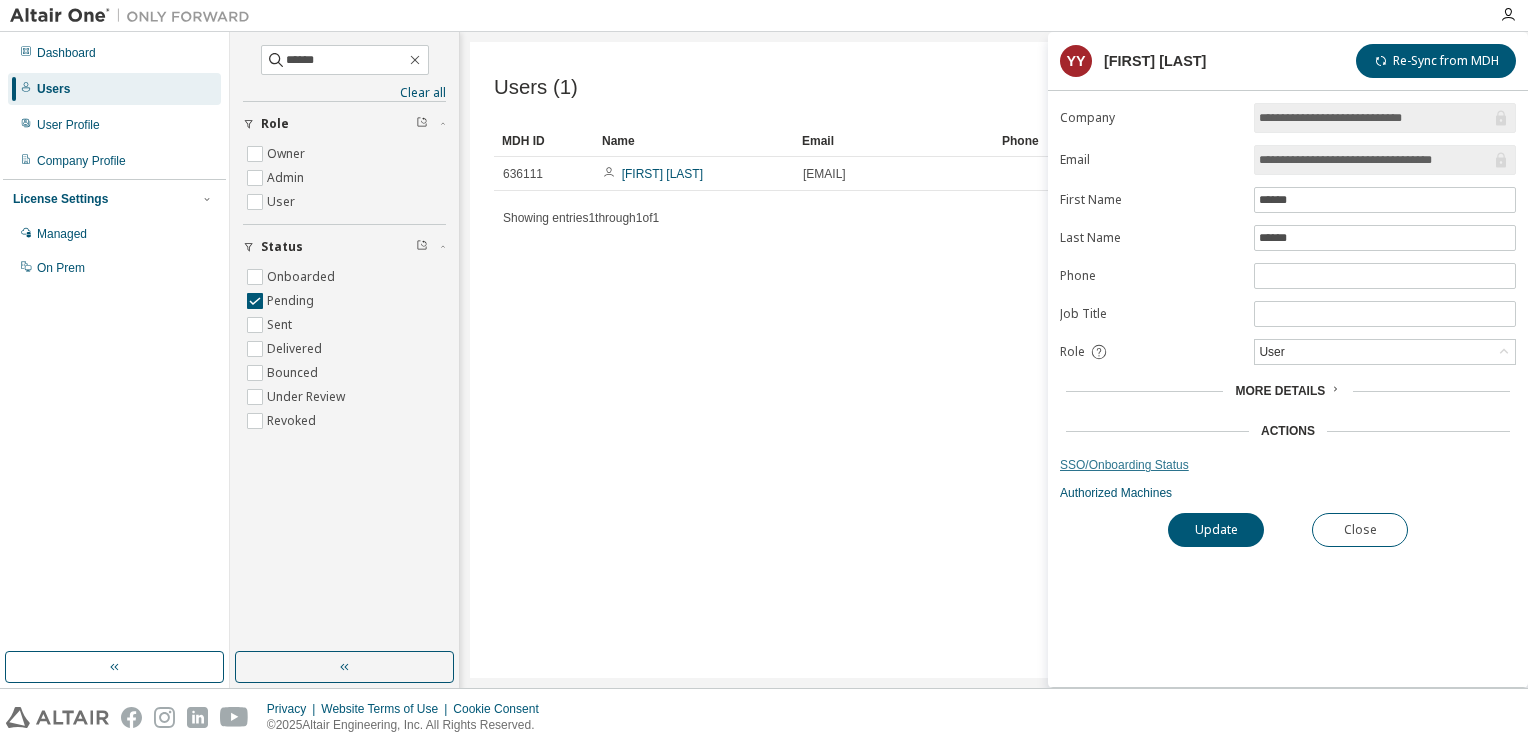 click on "SSO/Onboarding Status" at bounding box center (1288, 465) 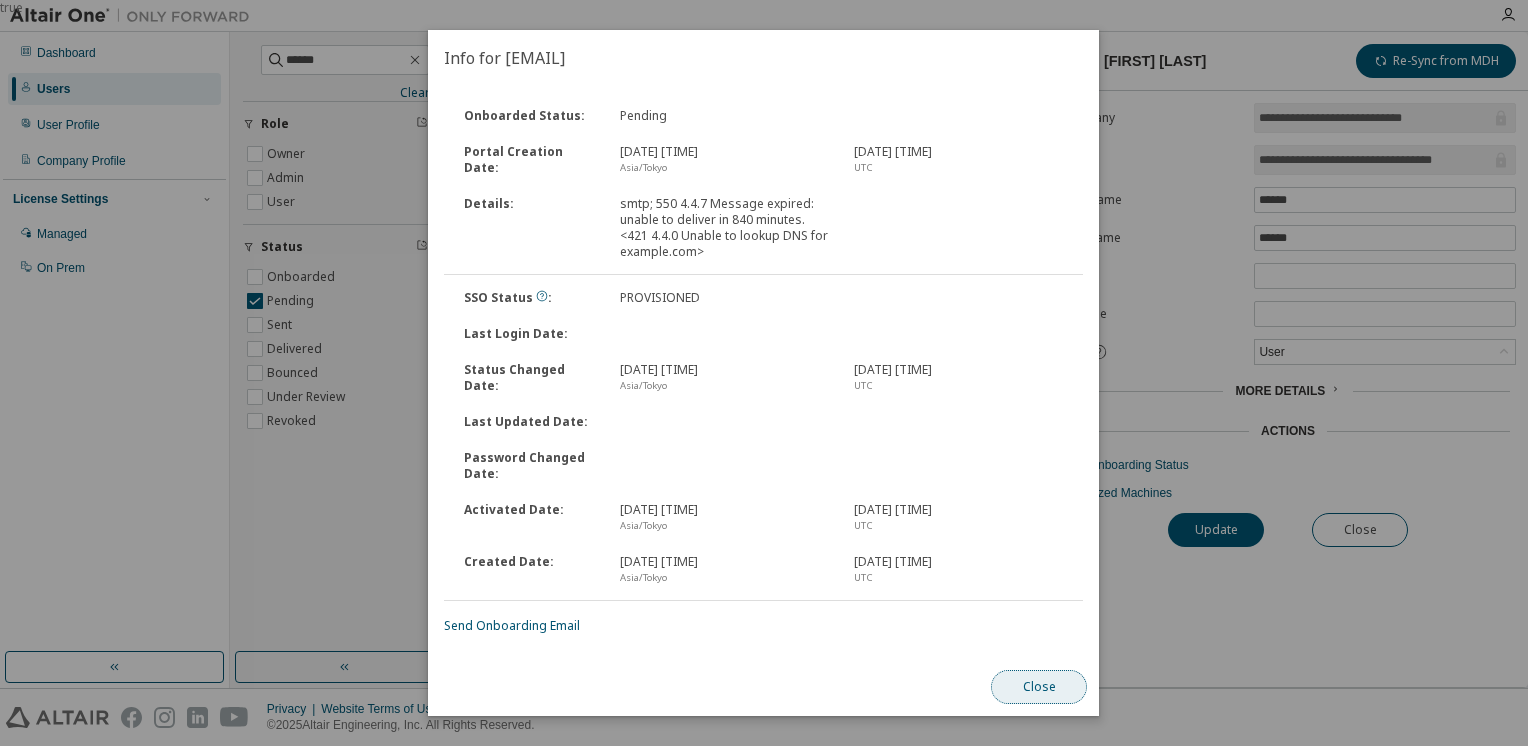 click on "Close" at bounding box center [1040, 687] 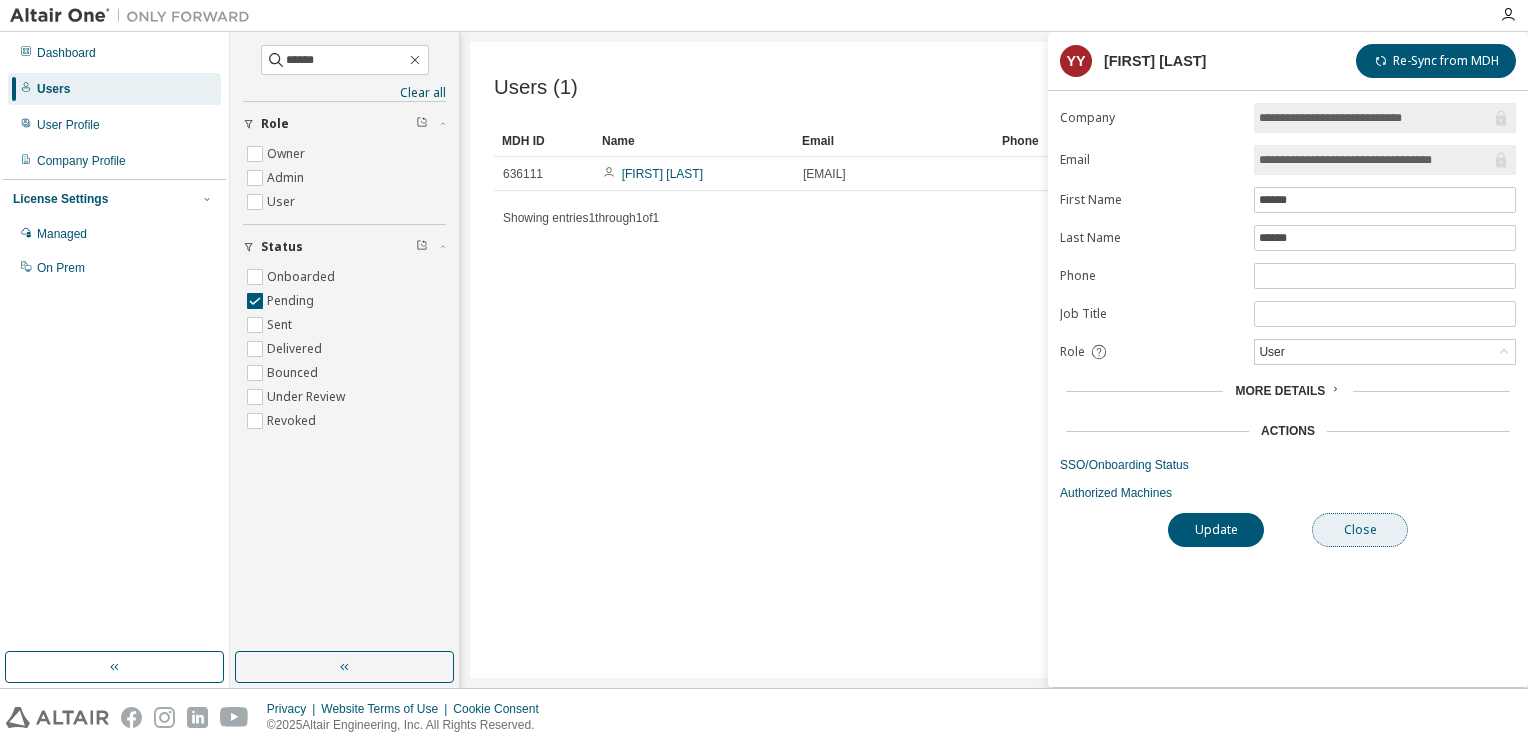 click on "Close" at bounding box center (1360, 530) 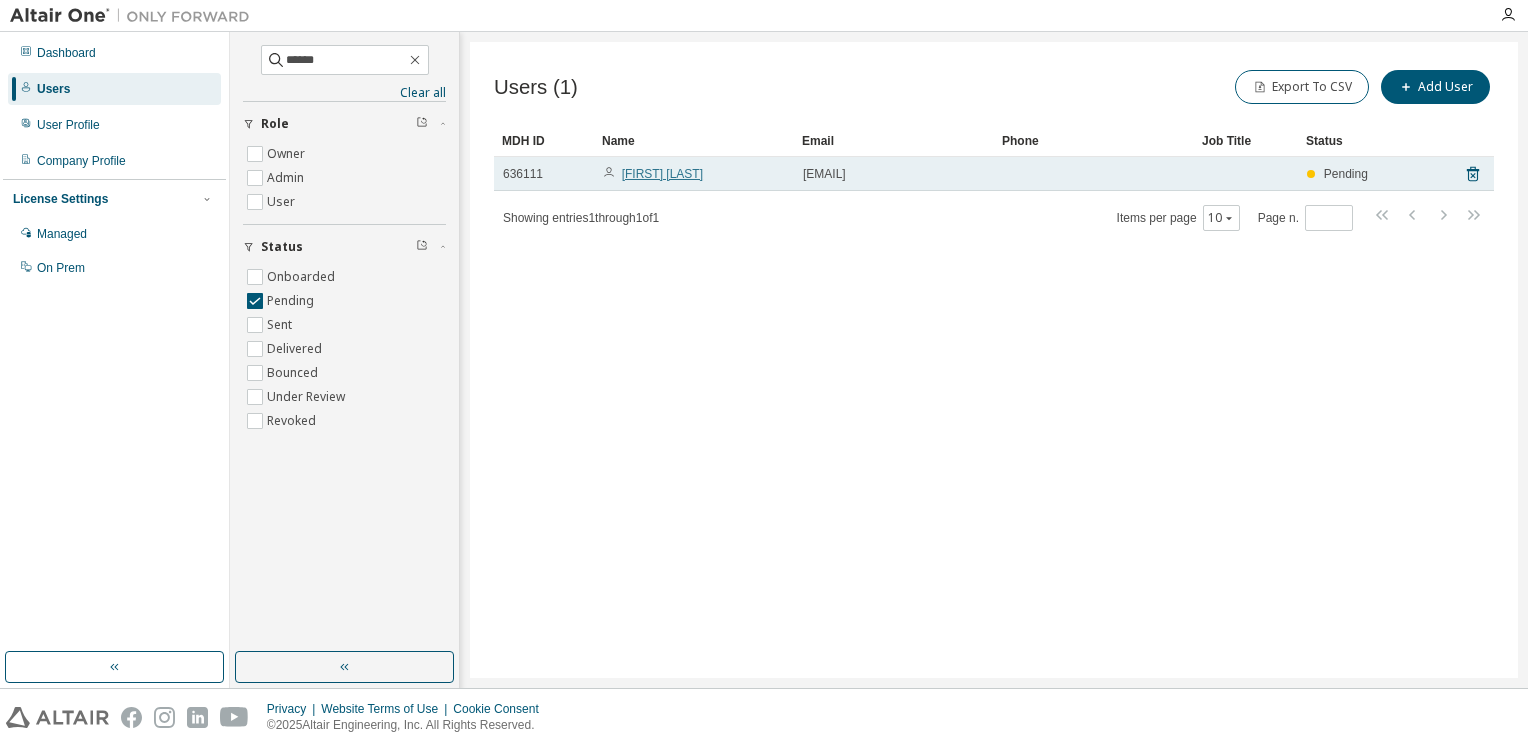 click on "[FIRST] [LAST]" at bounding box center (662, 174) 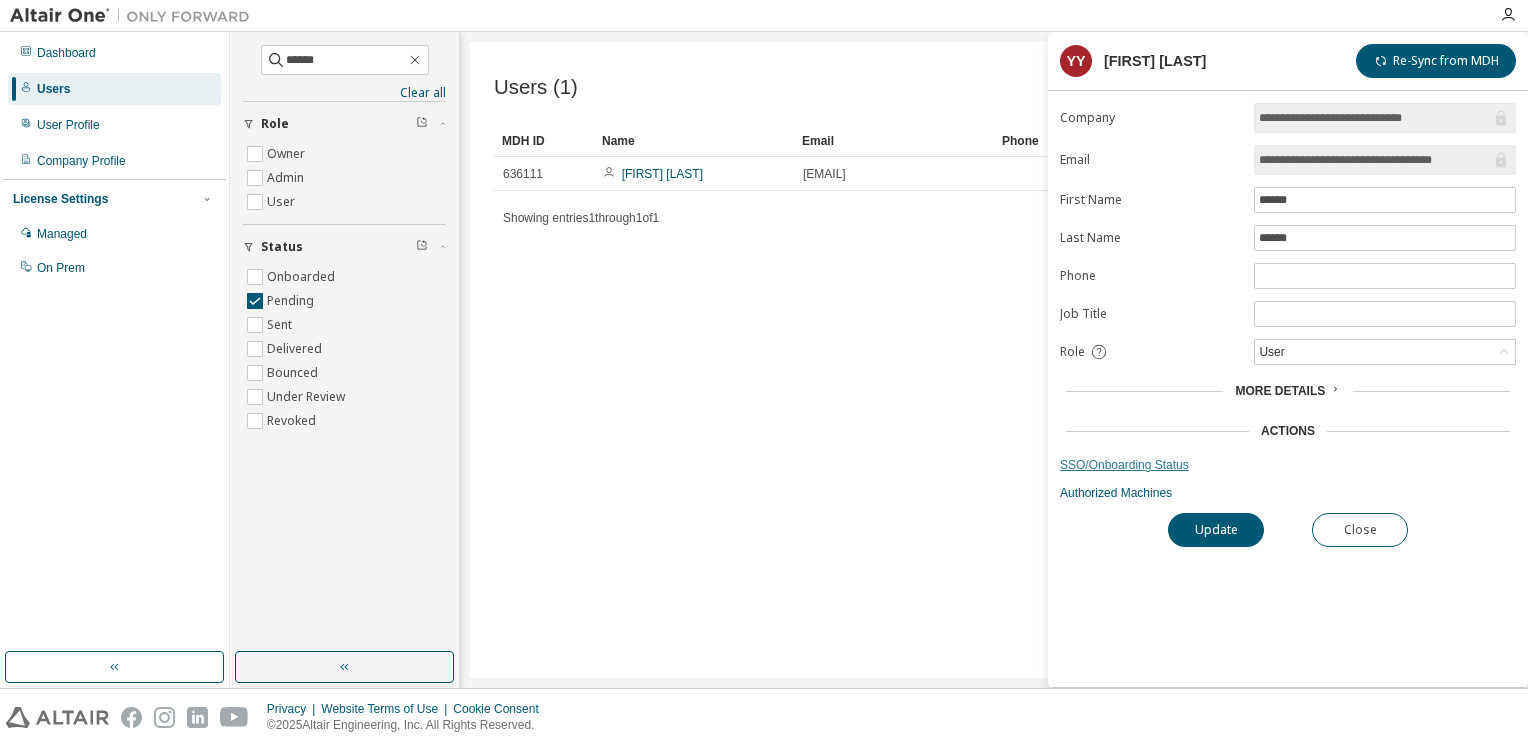 click on "SSO/Onboarding Status" at bounding box center [1288, 465] 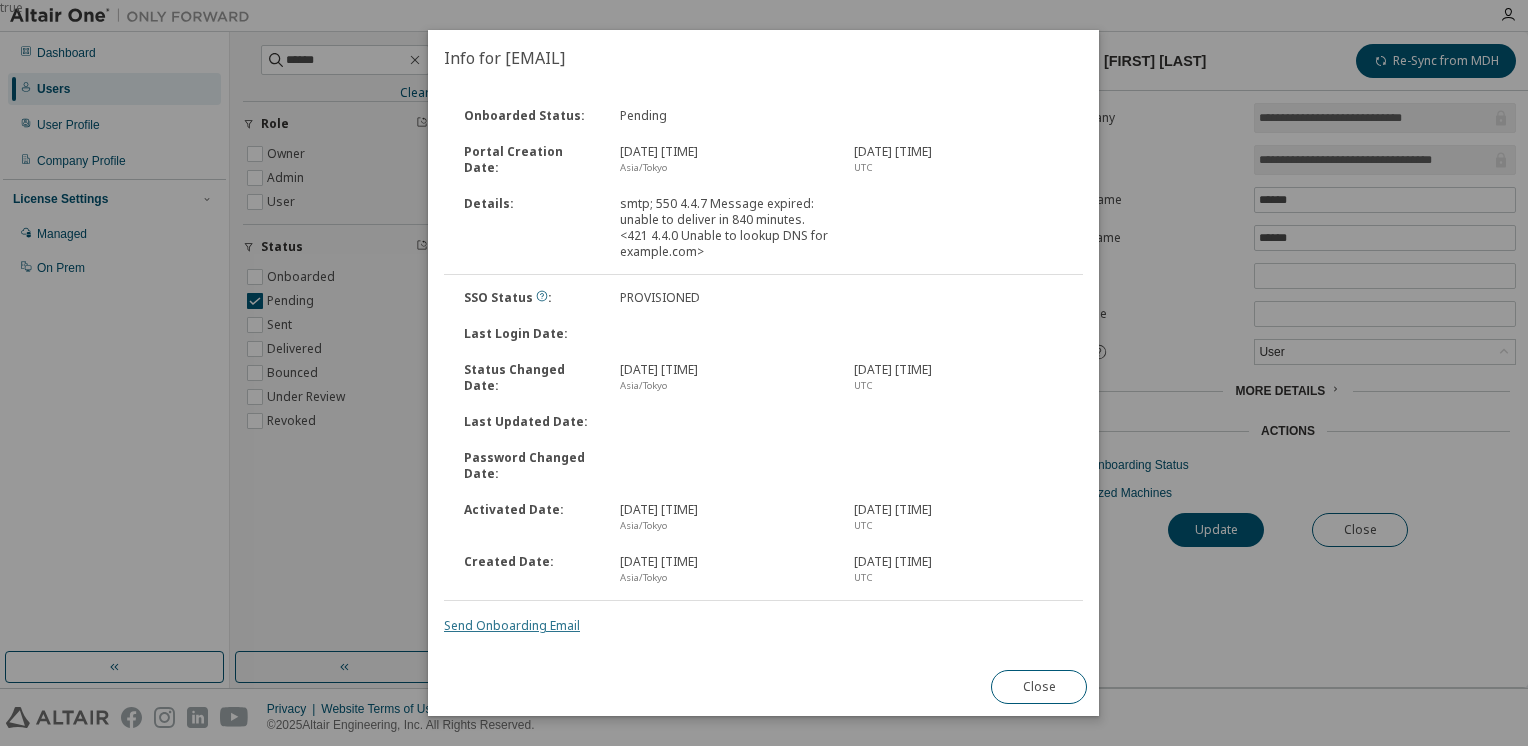 click on "Send Onboarding Email" at bounding box center (512, 625) 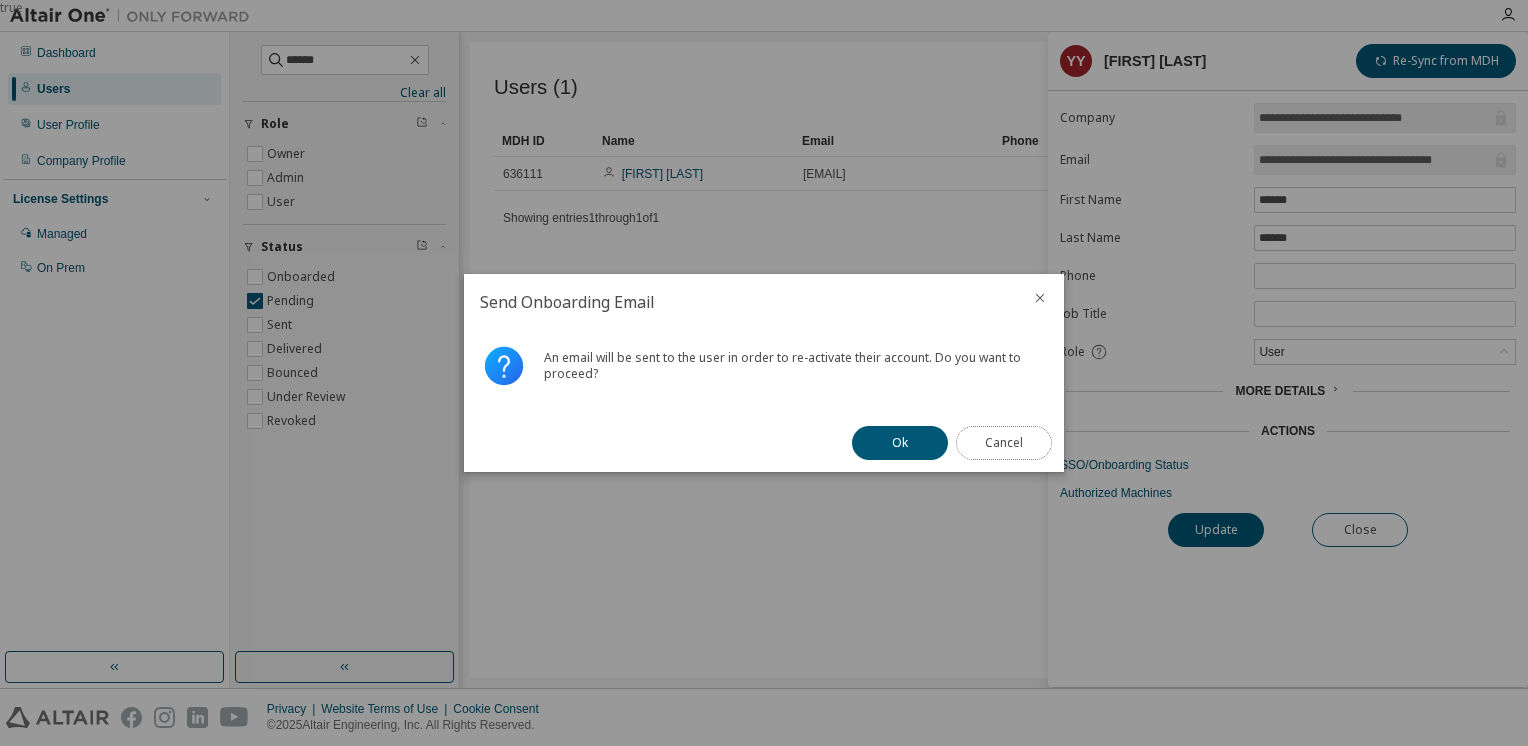 click on "Cancel" at bounding box center (1004, 443) 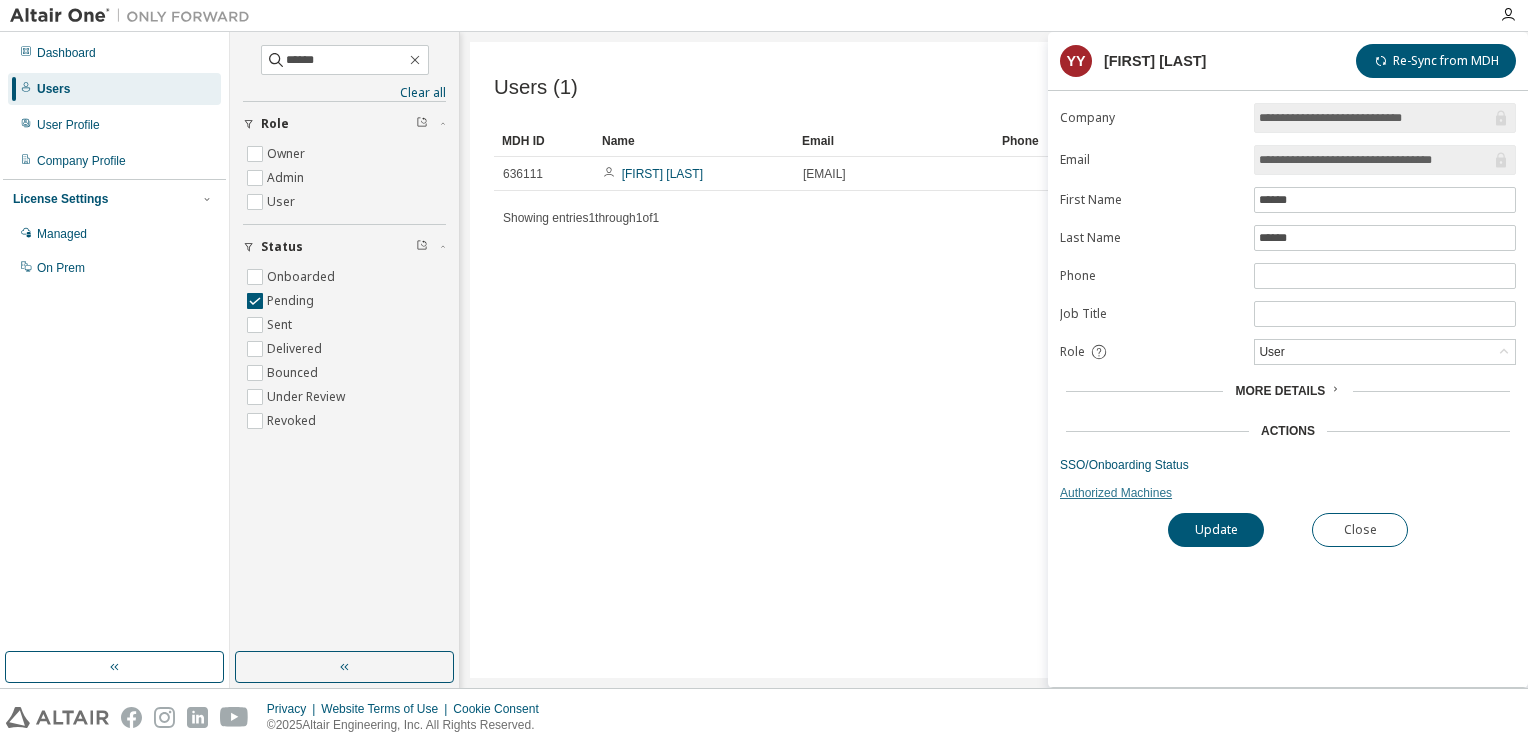 click on "Authorized Machines" at bounding box center (1288, 493) 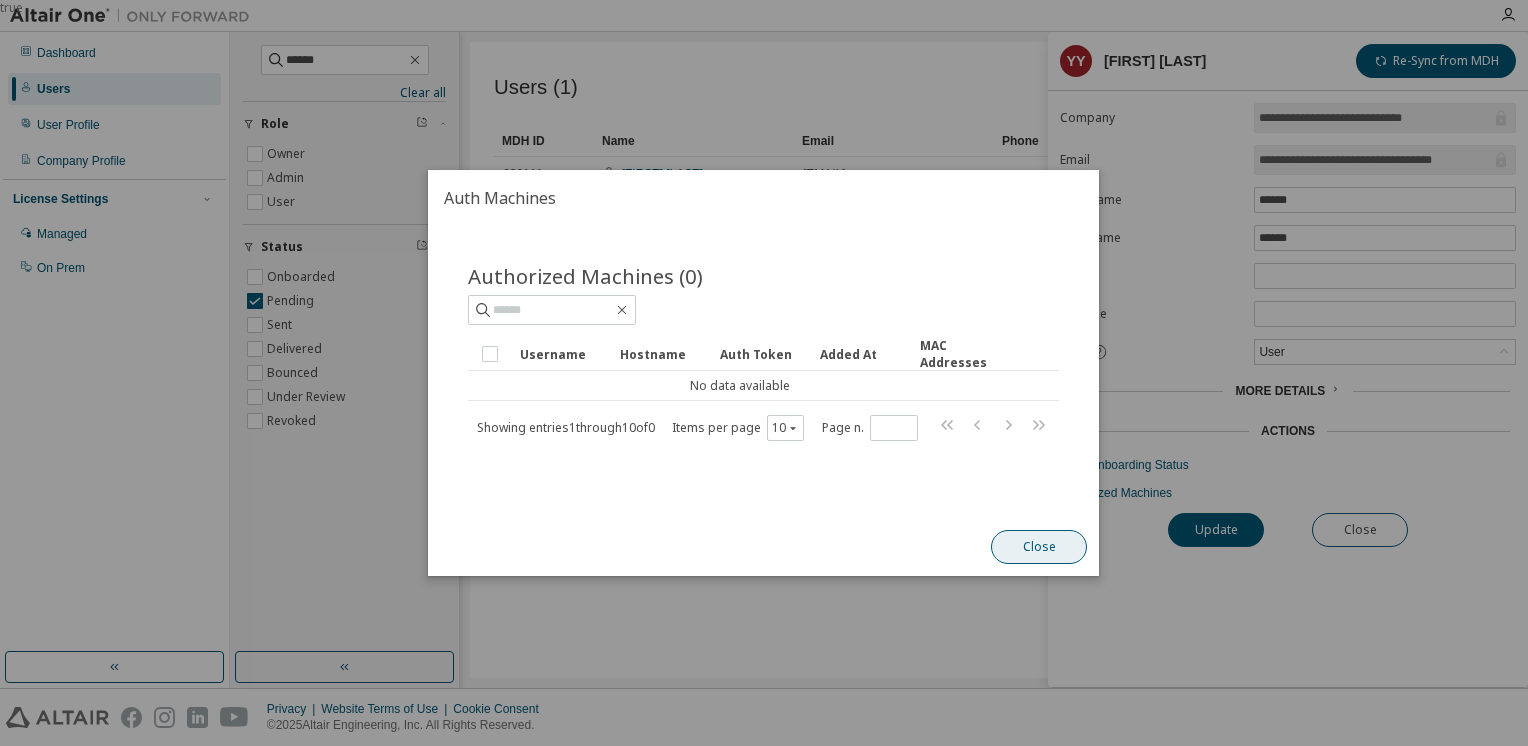 click on "Close" at bounding box center (1040, 547) 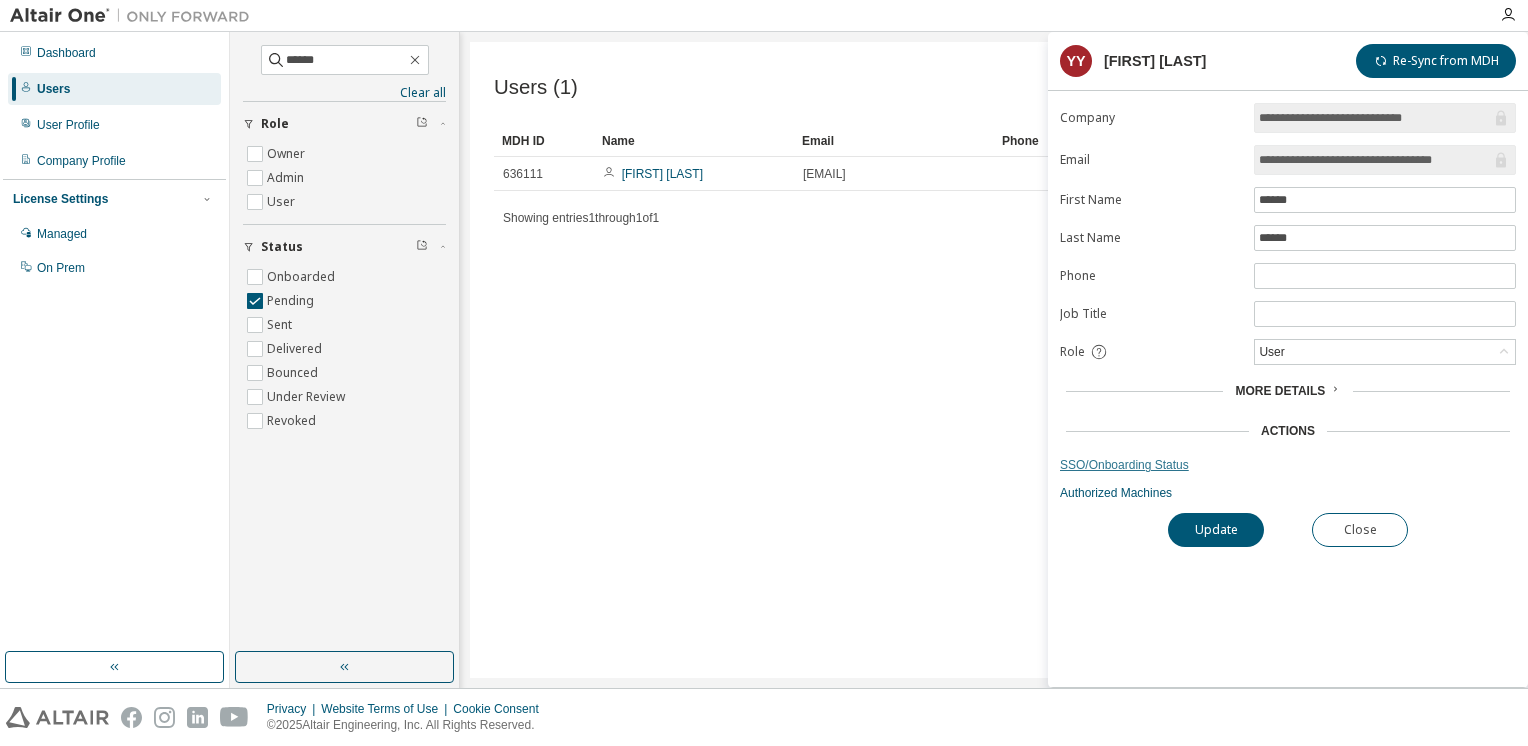 click on "SSO/Onboarding Status" at bounding box center (1288, 465) 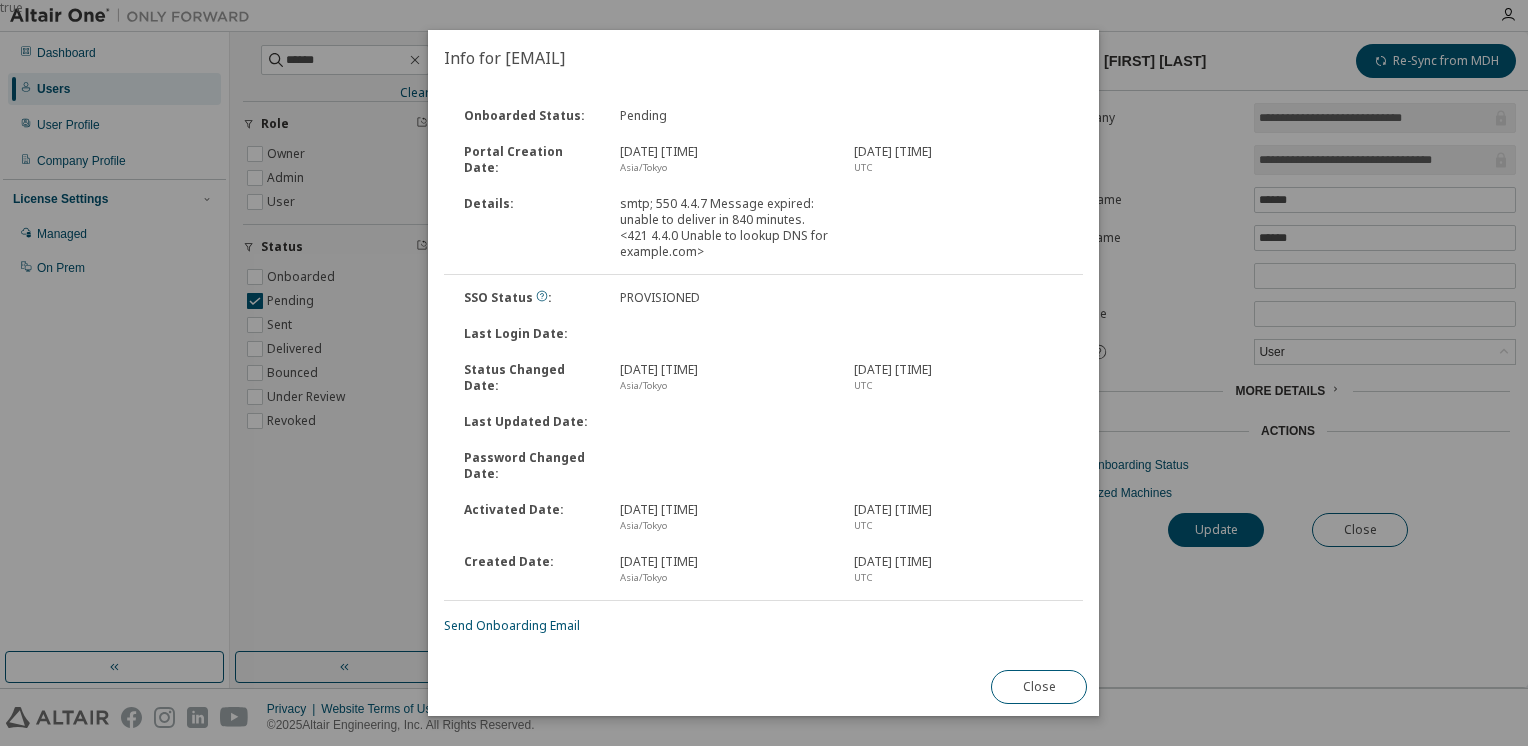 drag, startPoint x: 732, startPoint y: 368, endPoint x: 616, endPoint y: 367, distance: 116.00431 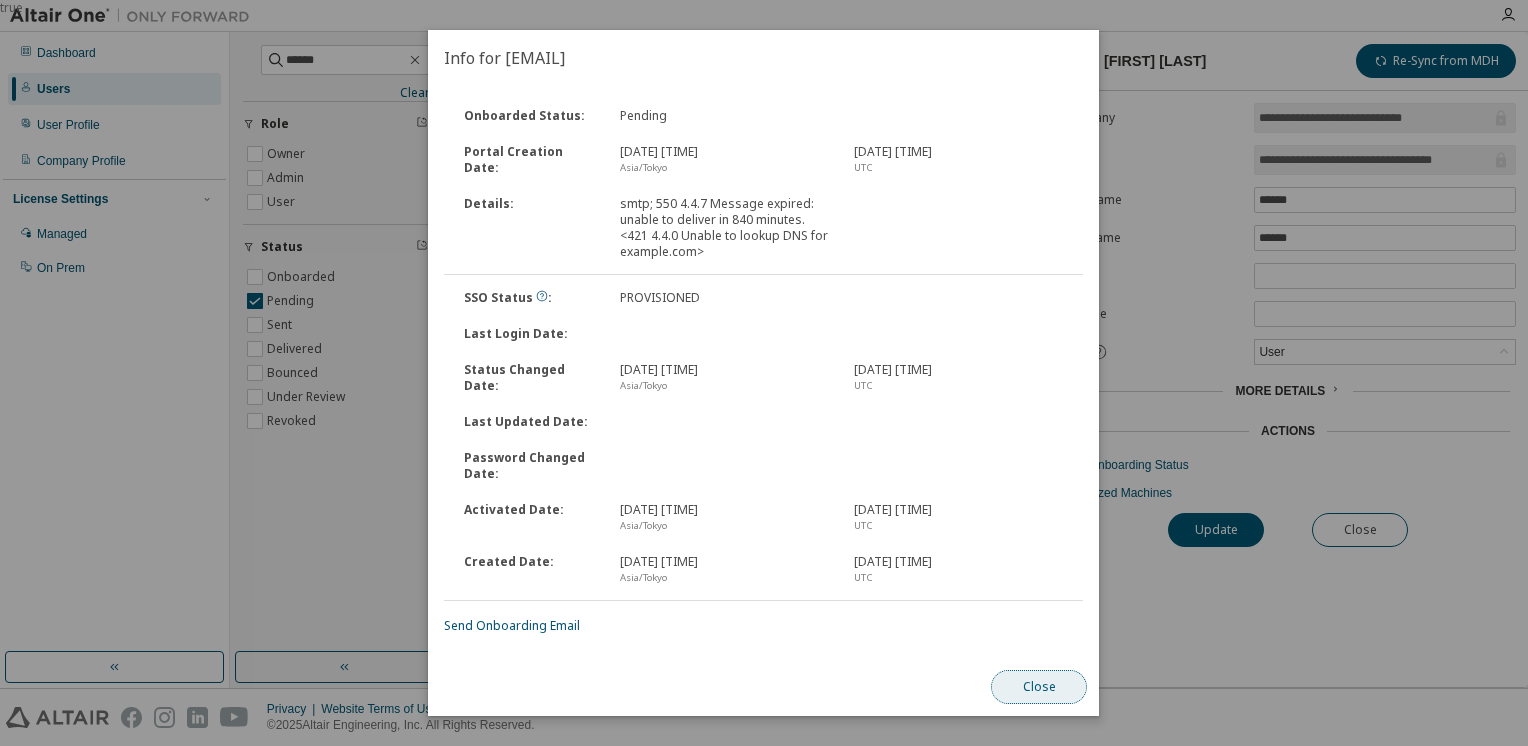 click on "Close" at bounding box center (1040, 687) 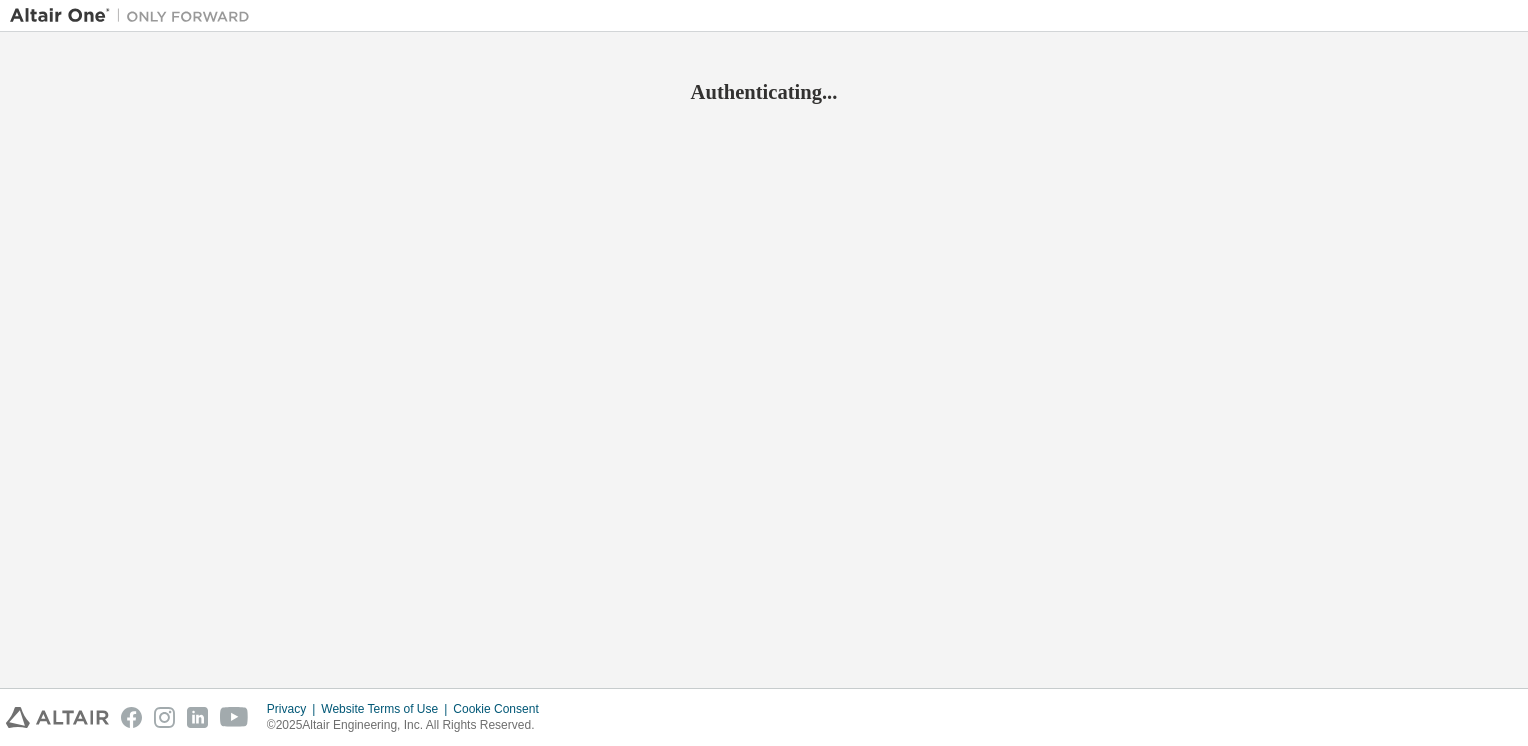 scroll, scrollTop: 0, scrollLeft: 0, axis: both 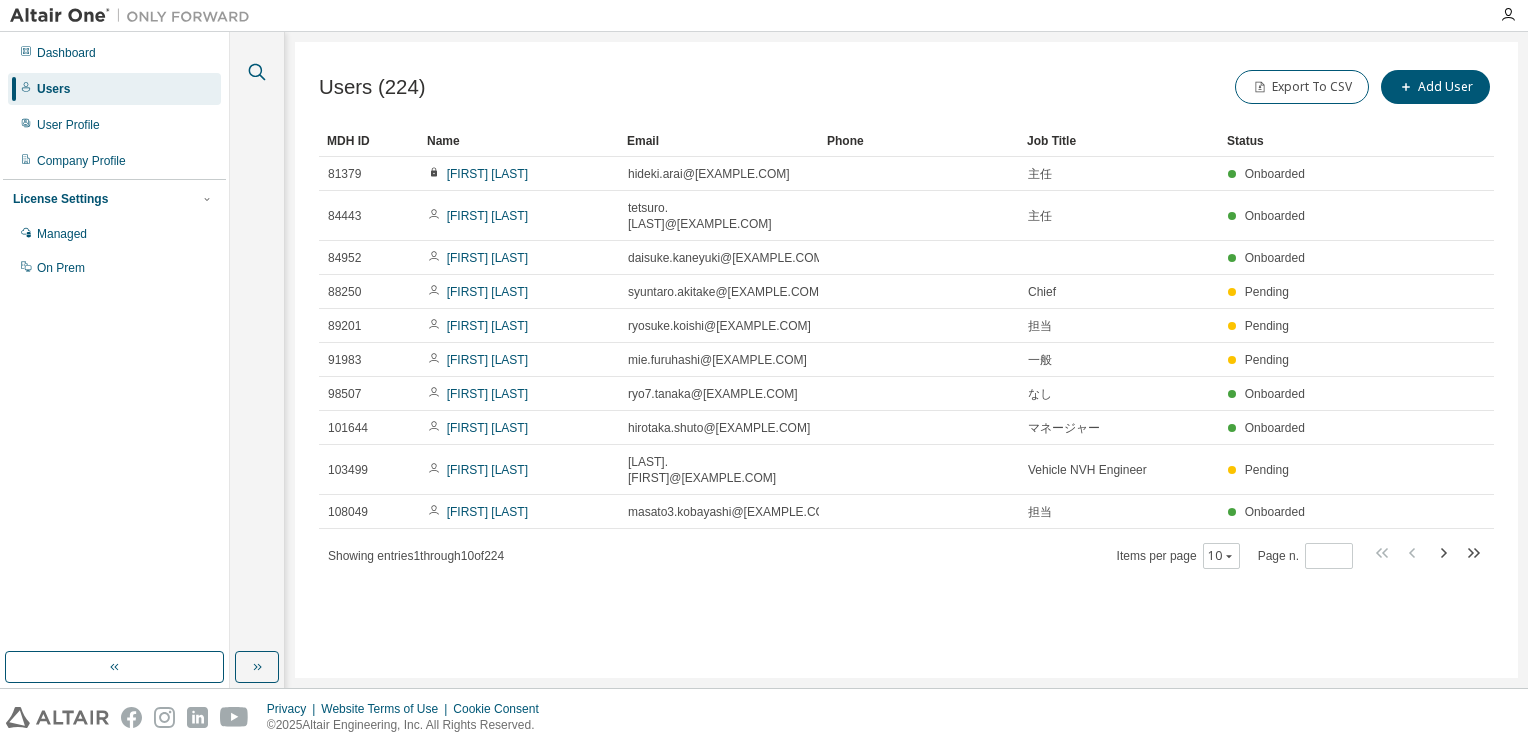 click 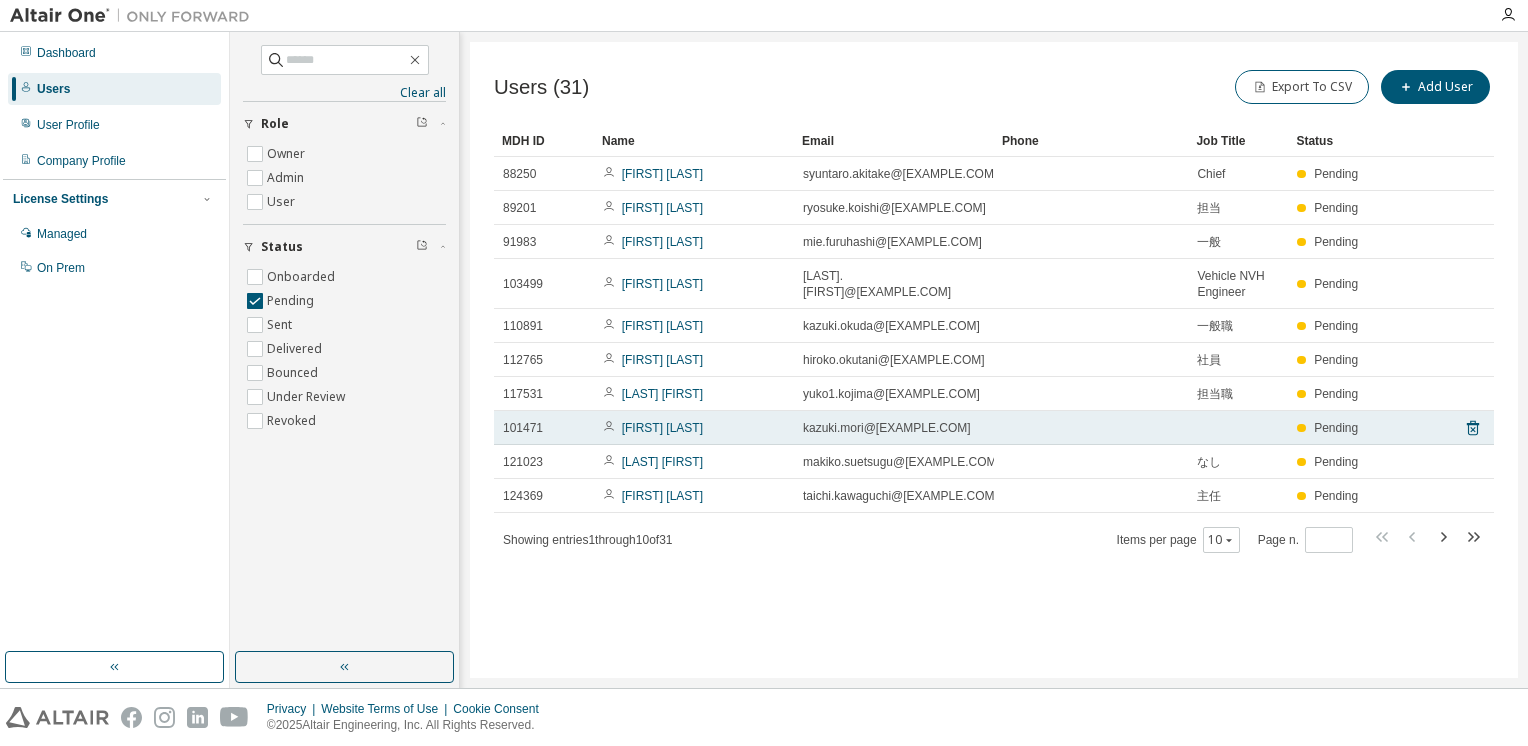 scroll, scrollTop: 0, scrollLeft: 0, axis: both 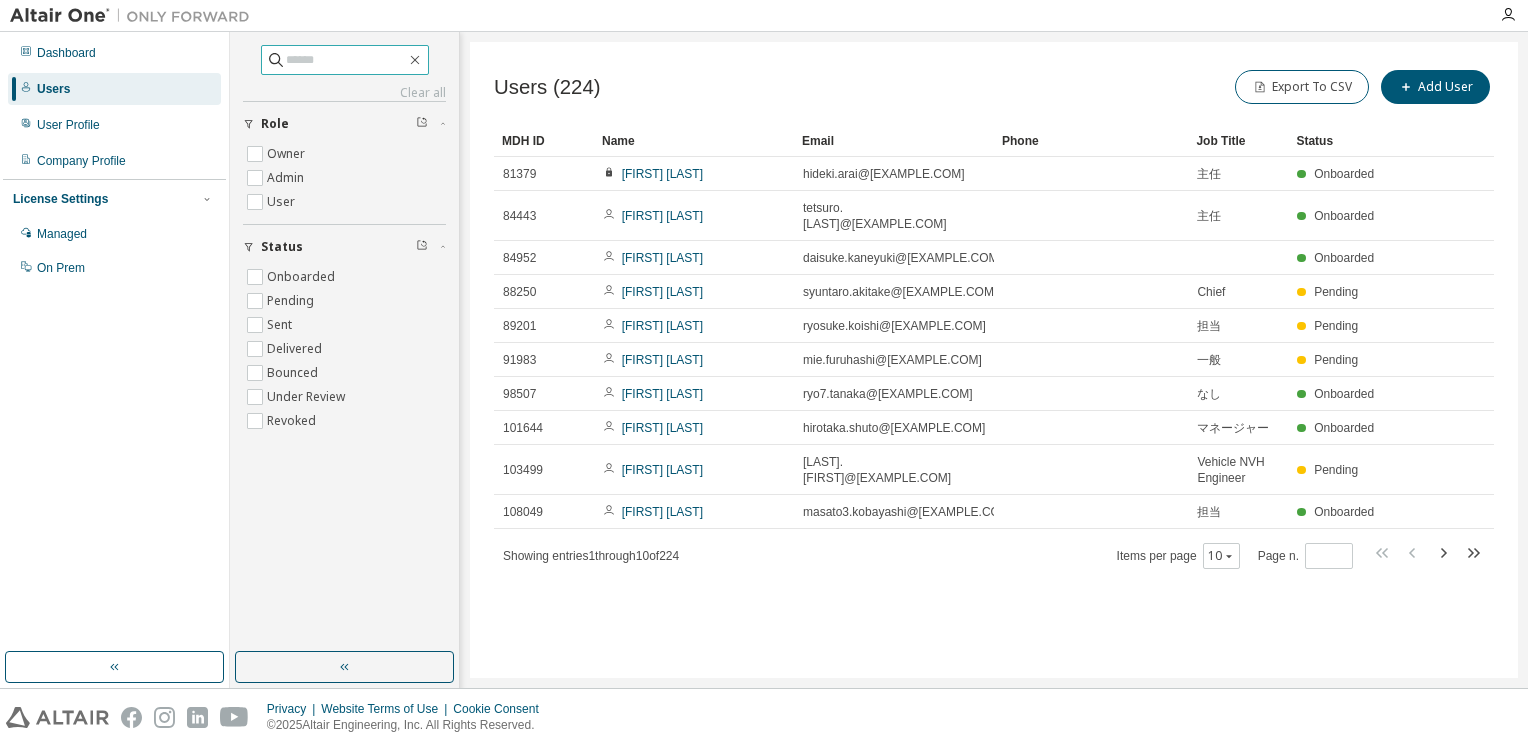 click at bounding box center [346, 60] 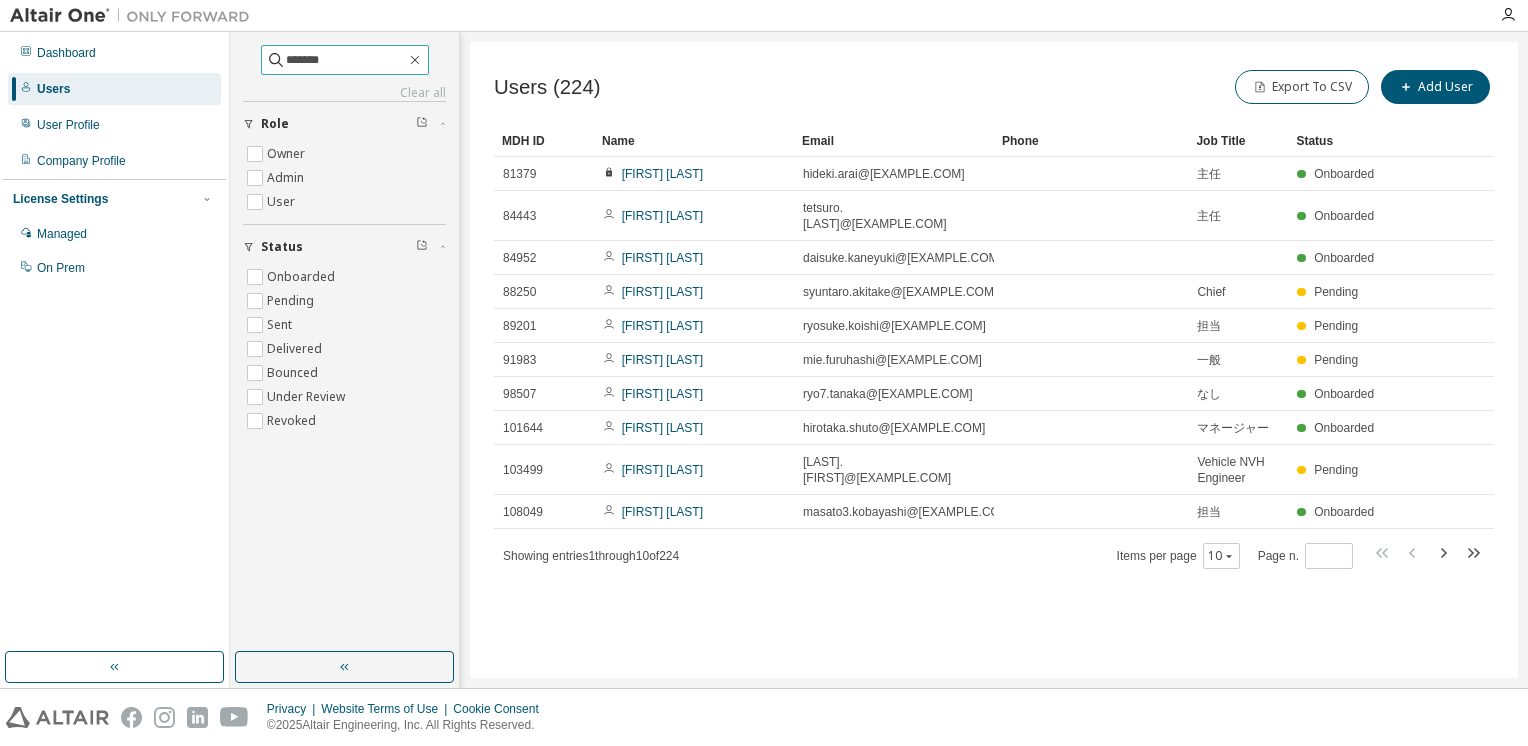 type on "******" 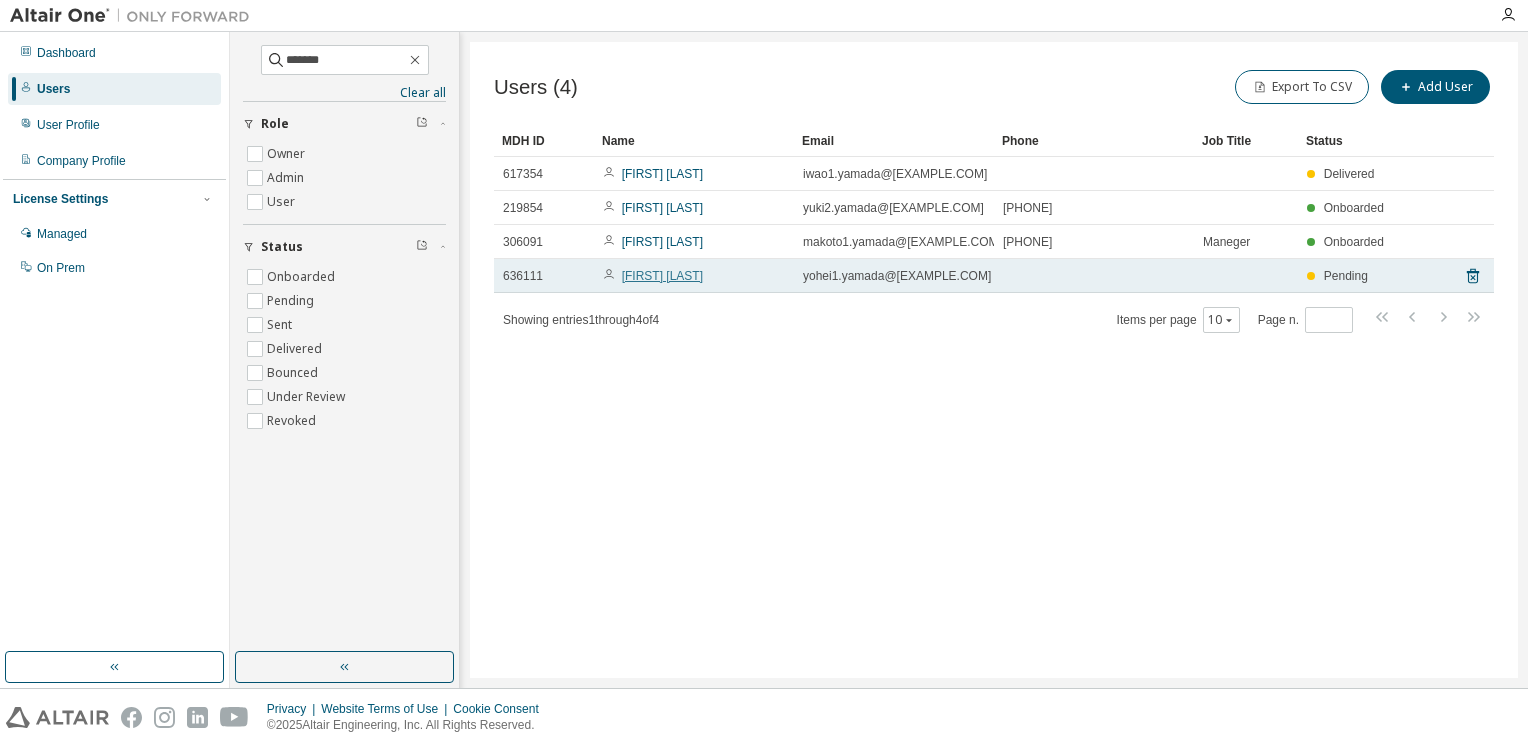 click on "[FIRST] [LAST]" at bounding box center (662, 276) 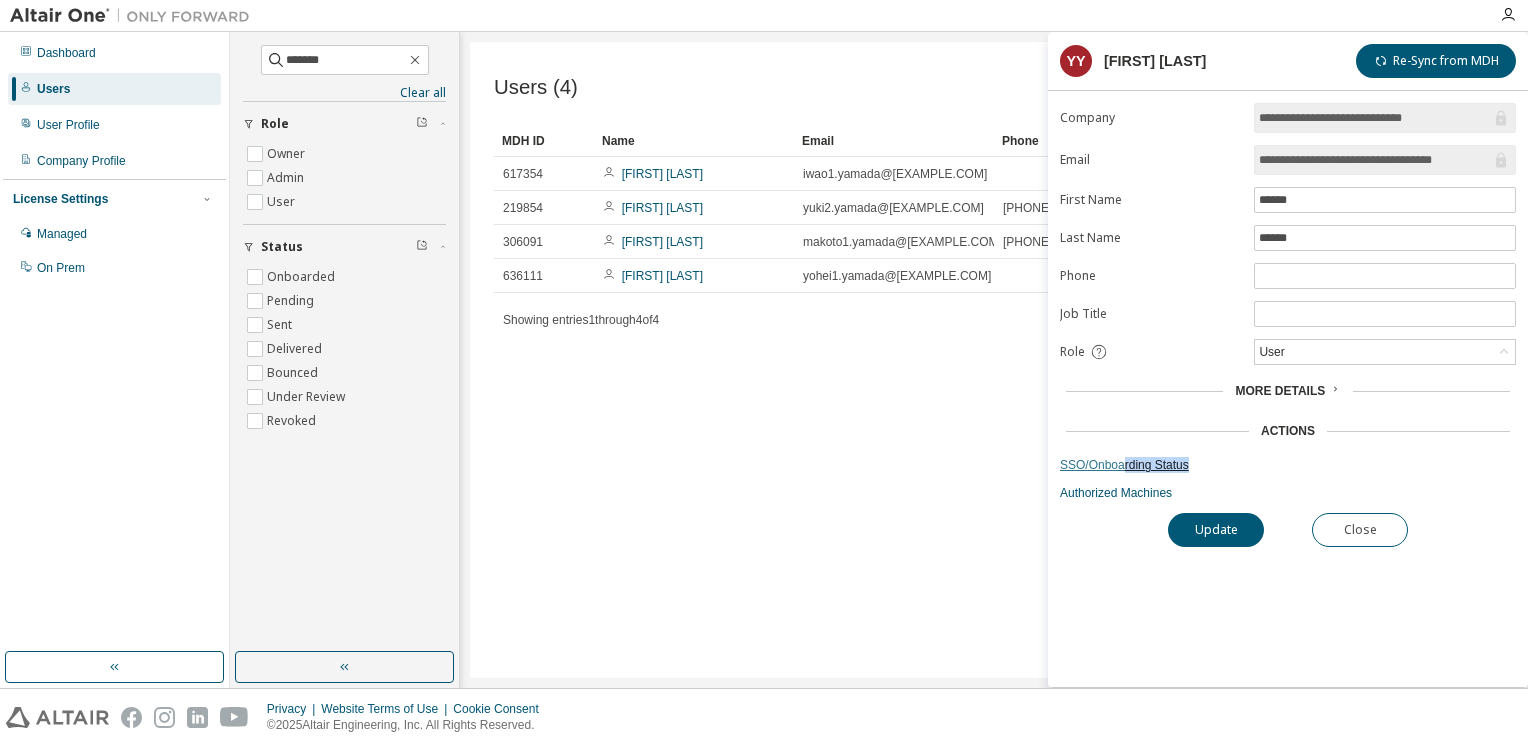drag, startPoint x: 1199, startPoint y: 460, endPoint x: 1123, endPoint y: 466, distance: 76.23647 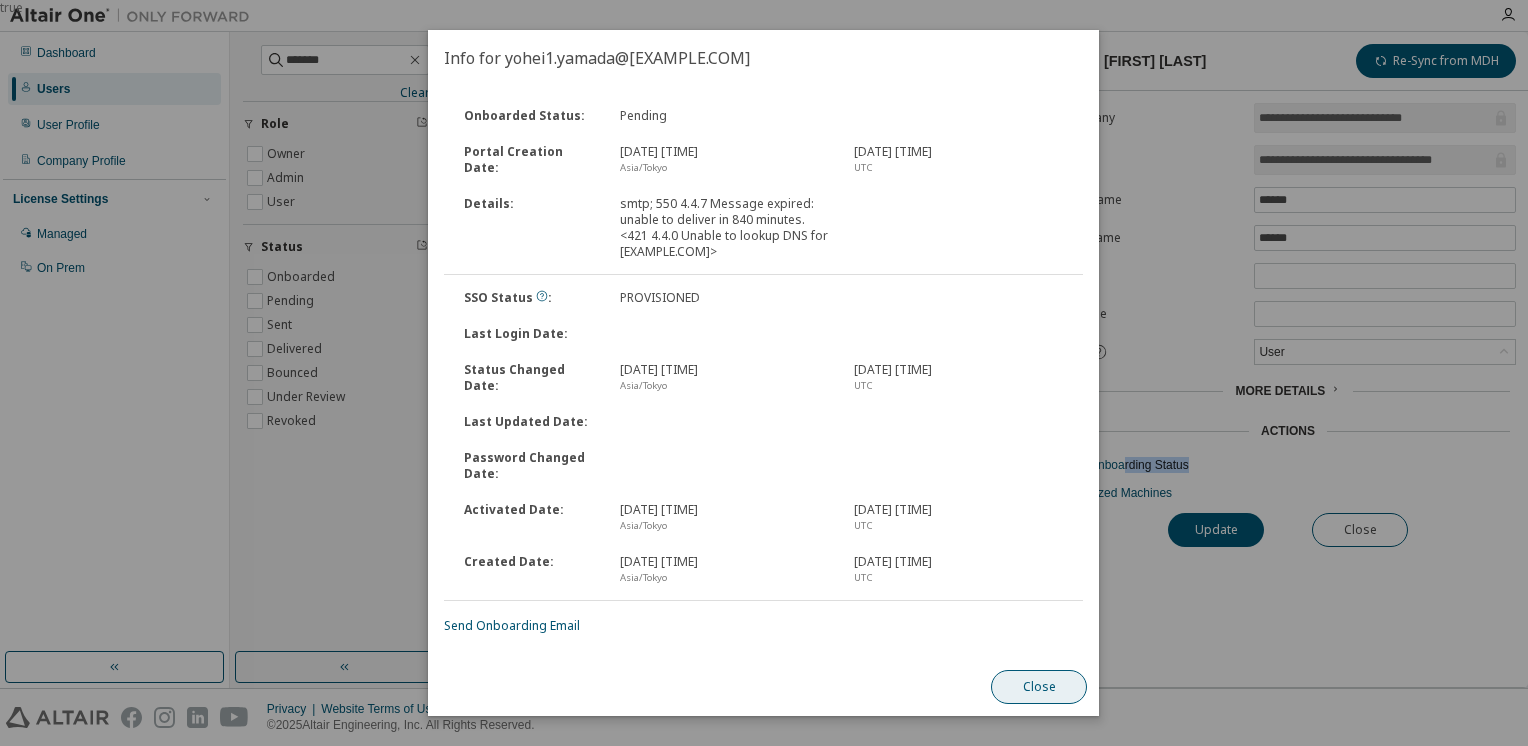 click on "Close" at bounding box center [1040, 687] 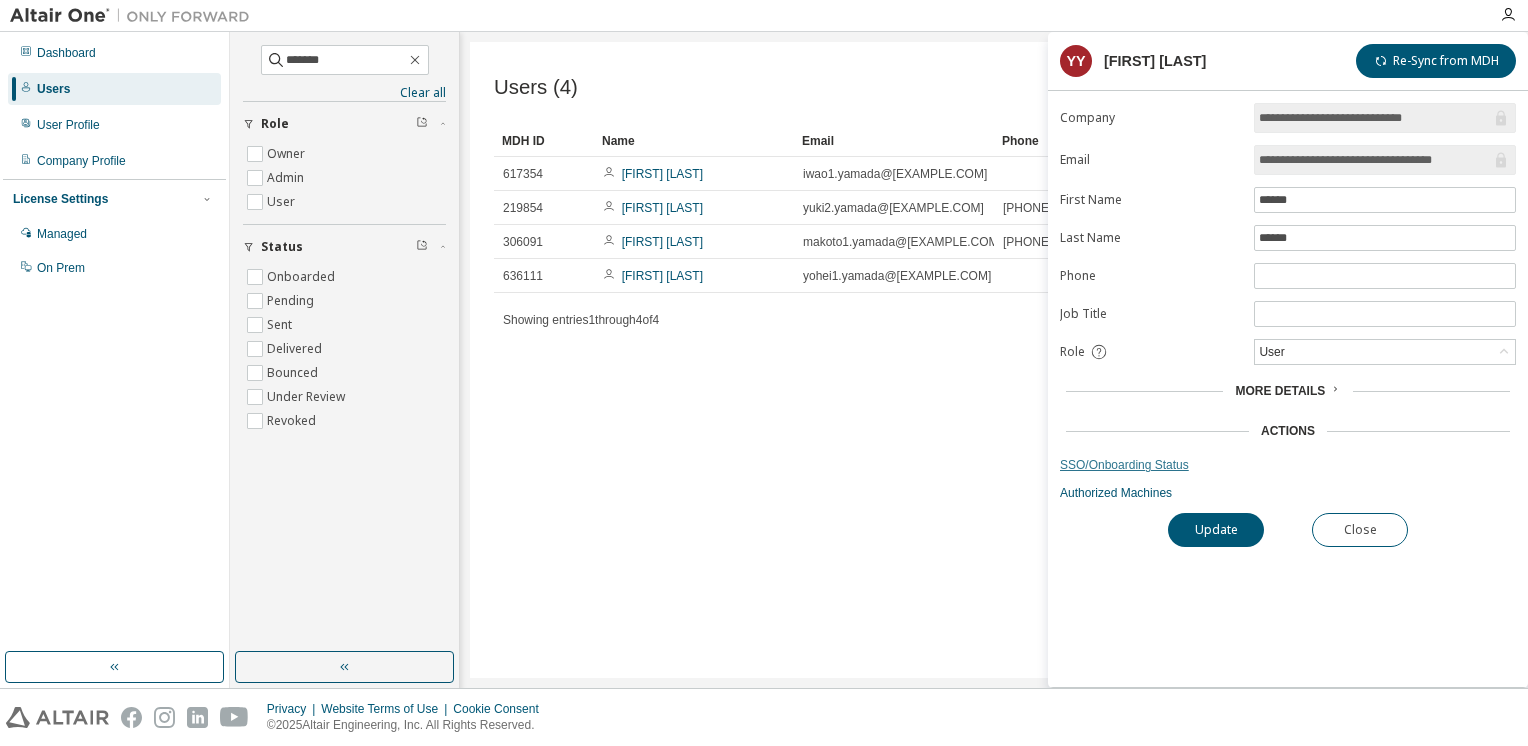 click on "SSO/Onboarding Status" at bounding box center [1288, 465] 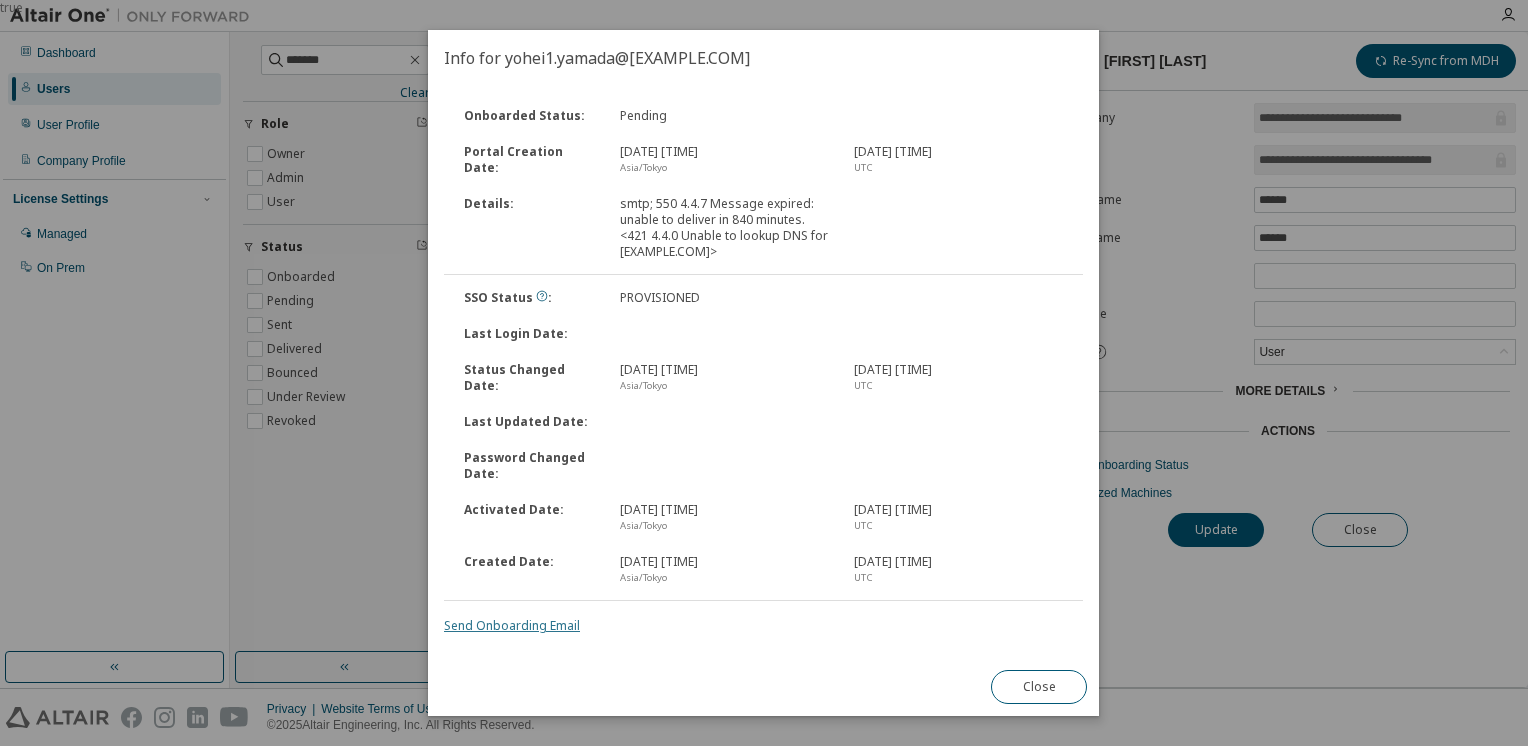 click on "Send Onboarding Email" at bounding box center [512, 625] 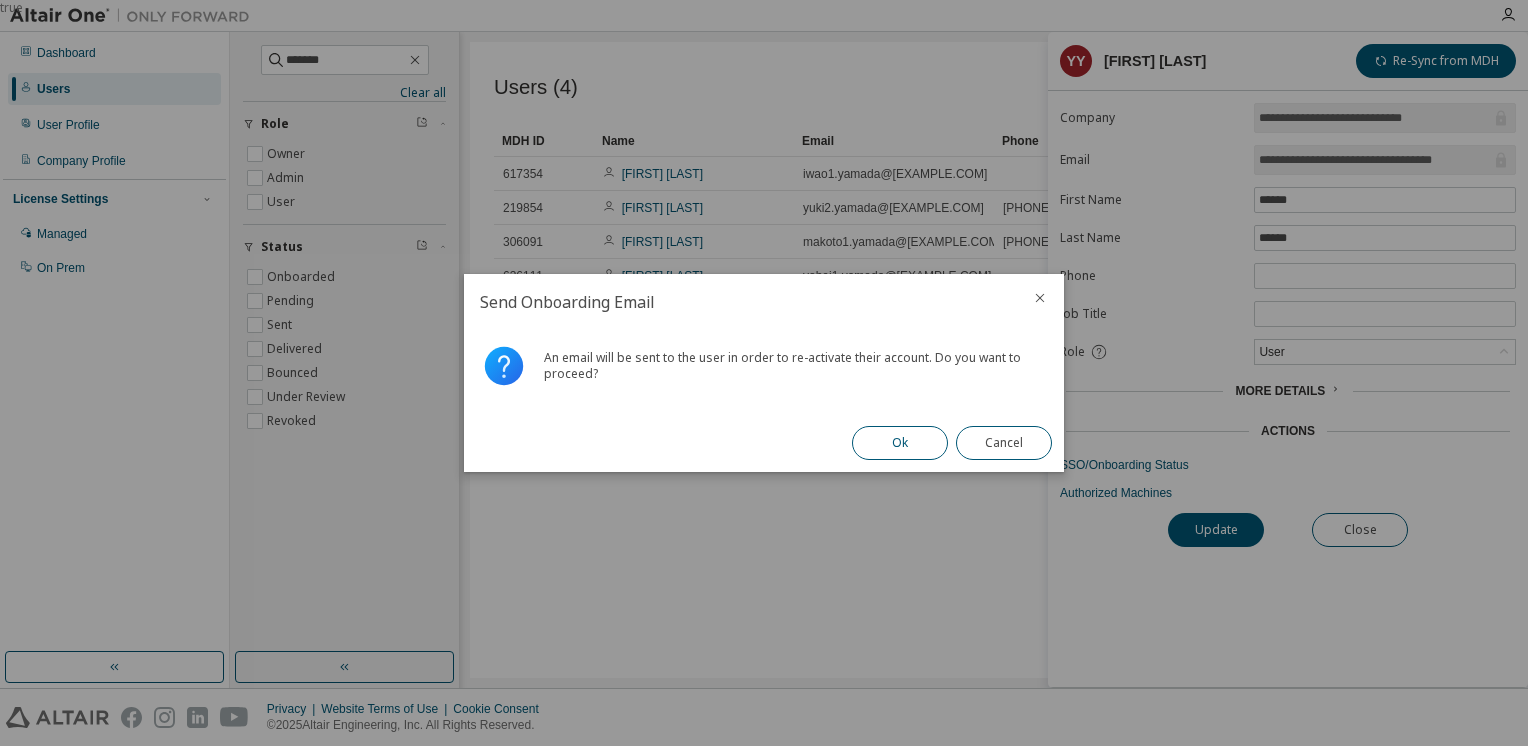 click on "Ok" at bounding box center [900, 443] 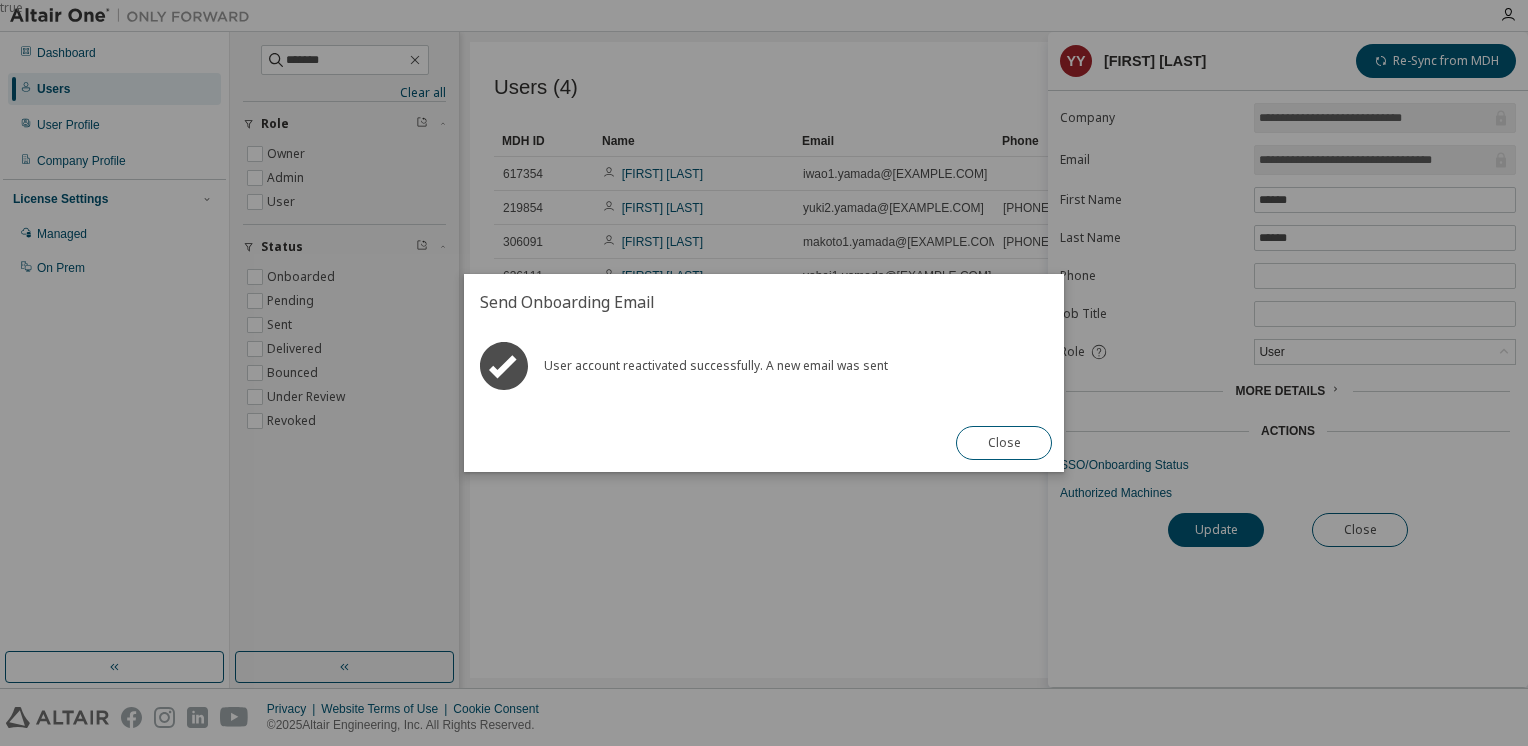 click on "Close" at bounding box center [1004, 443] 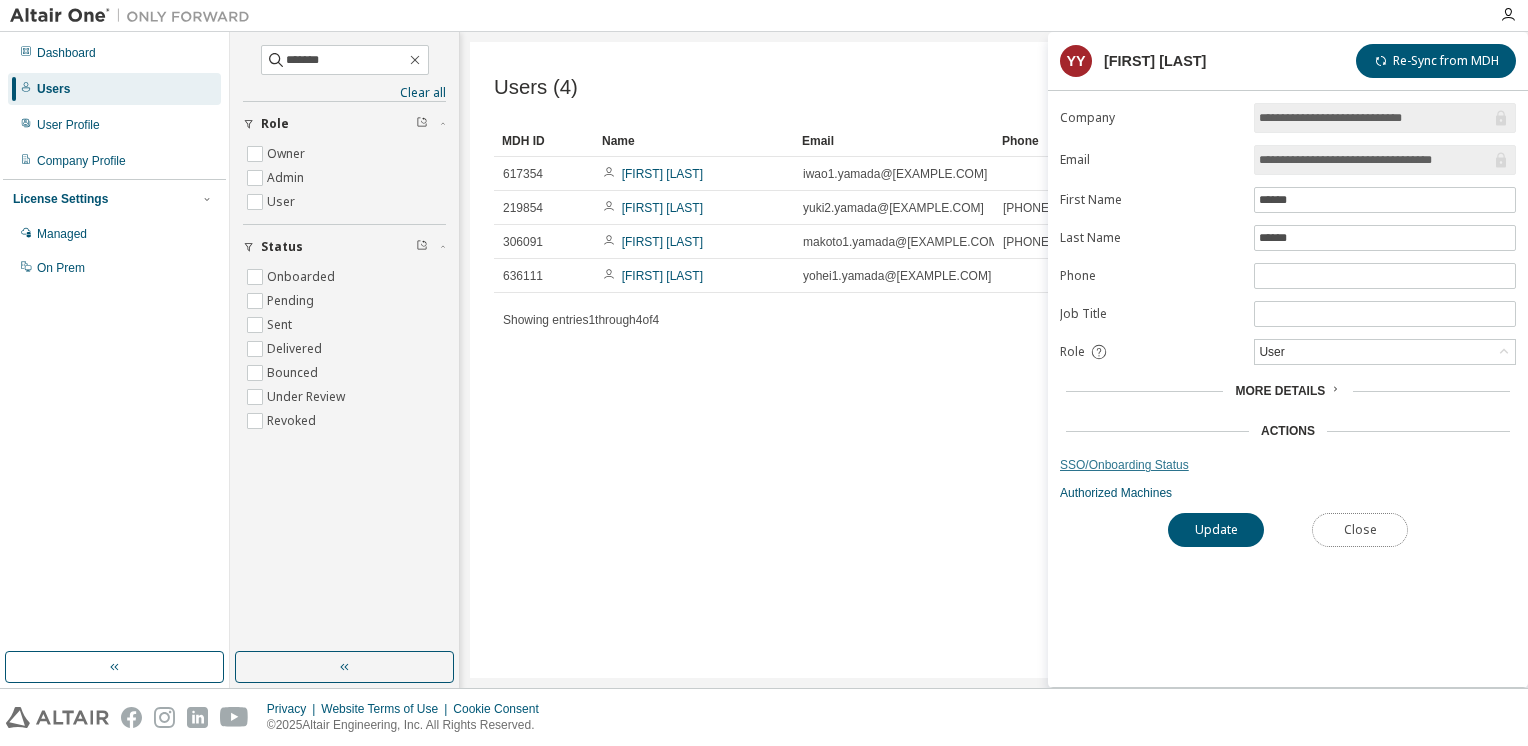 drag, startPoint x: 1364, startPoint y: 530, endPoint x: 1170, endPoint y: 460, distance: 206.24257 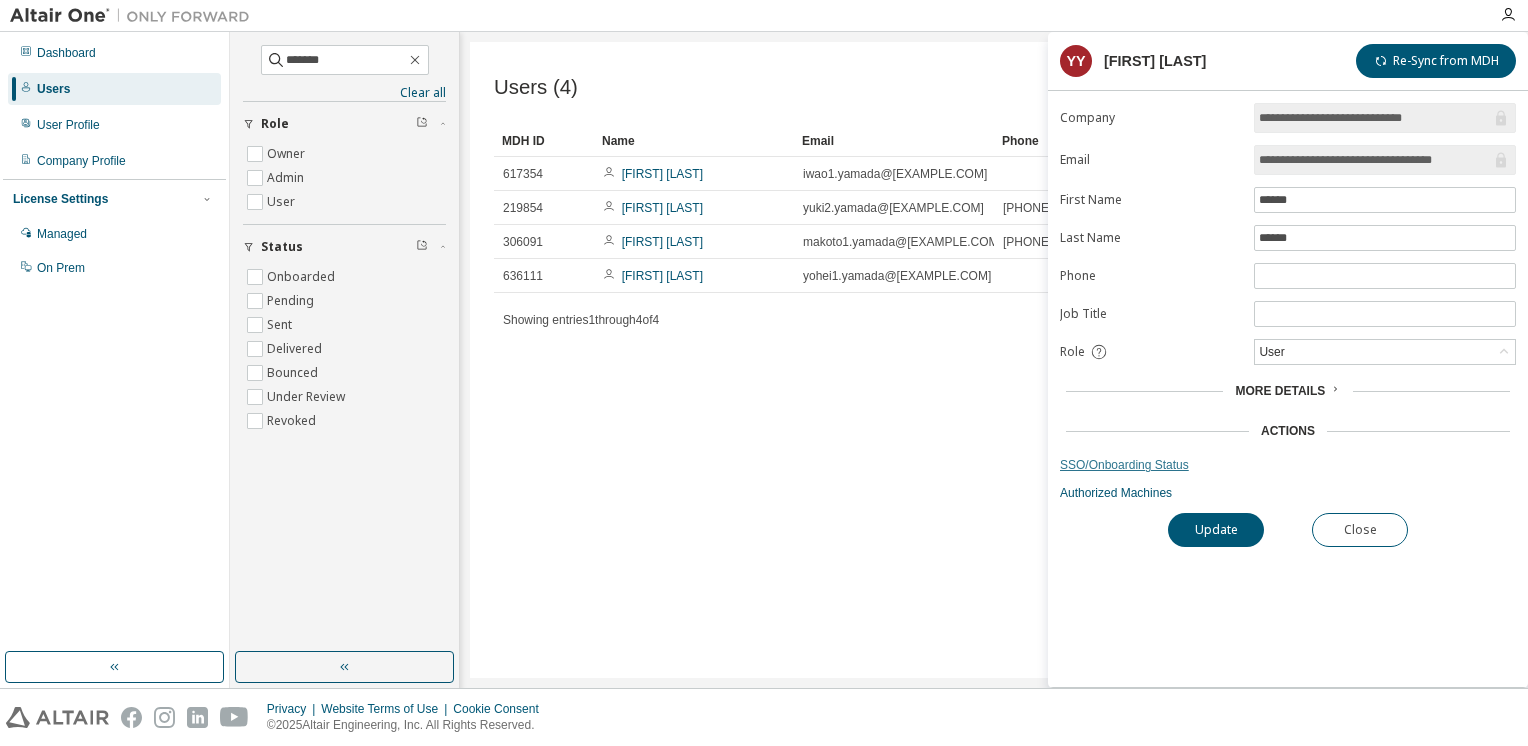 click on "SSO/Onboarding Status" at bounding box center (1288, 465) 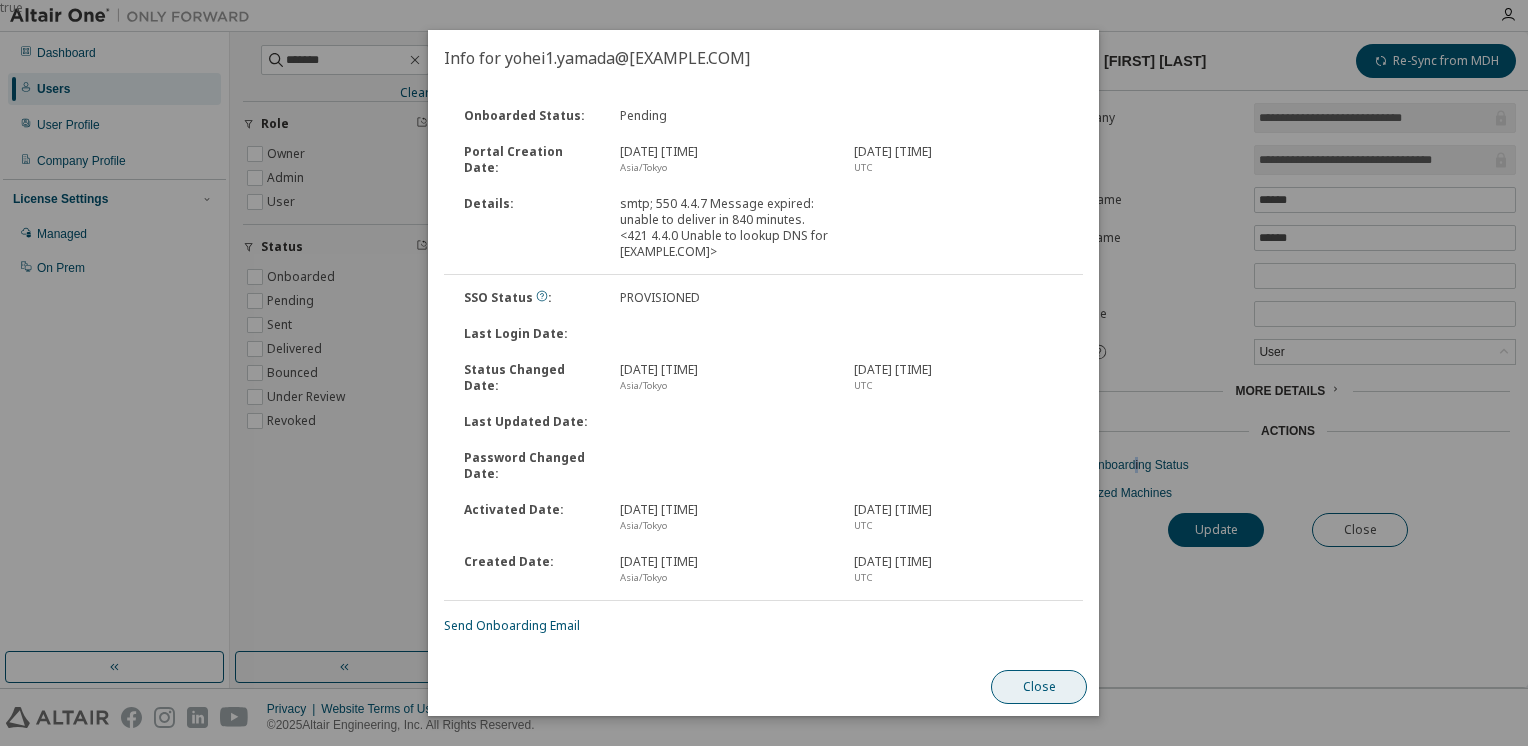 click on "Close" at bounding box center (1040, 687) 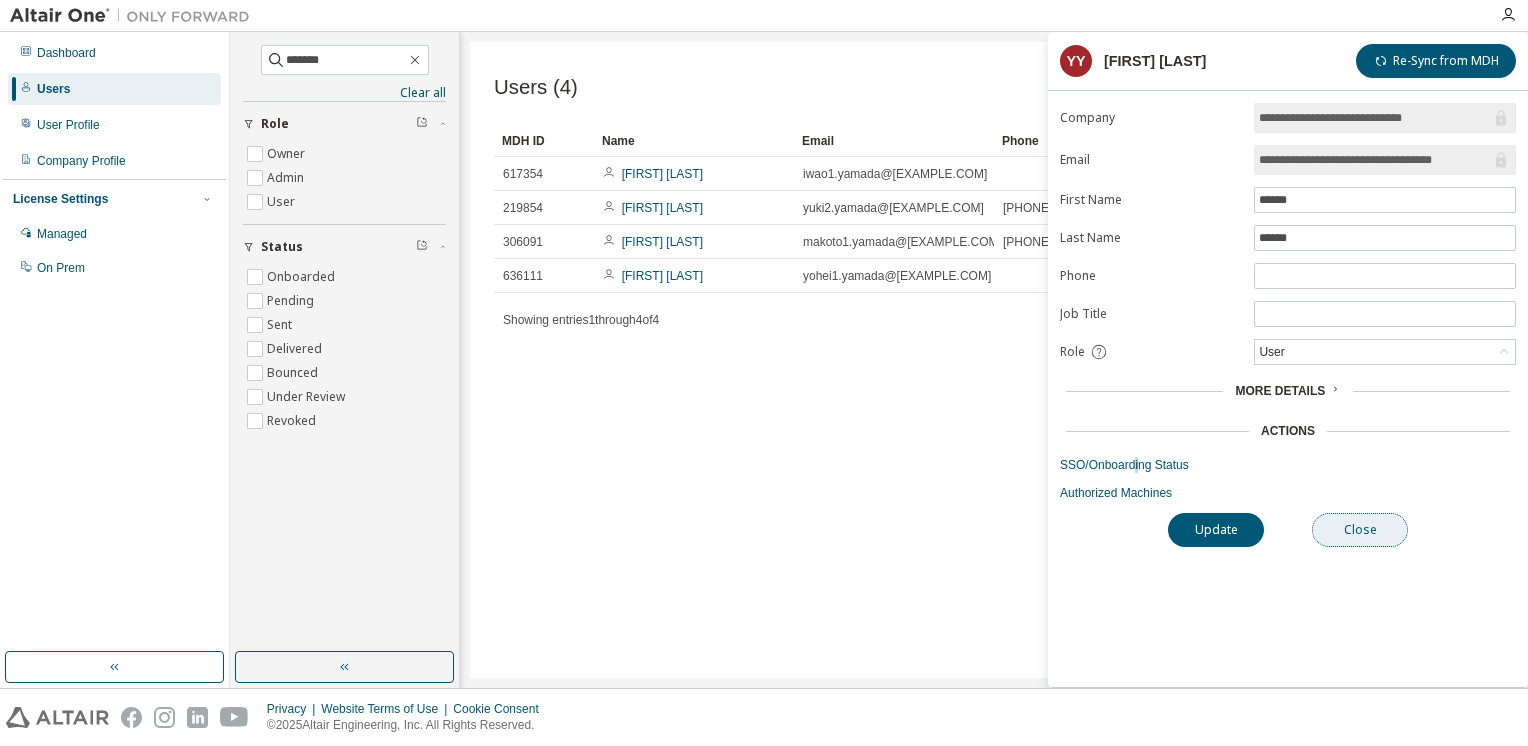 click on "Close" at bounding box center [1360, 530] 